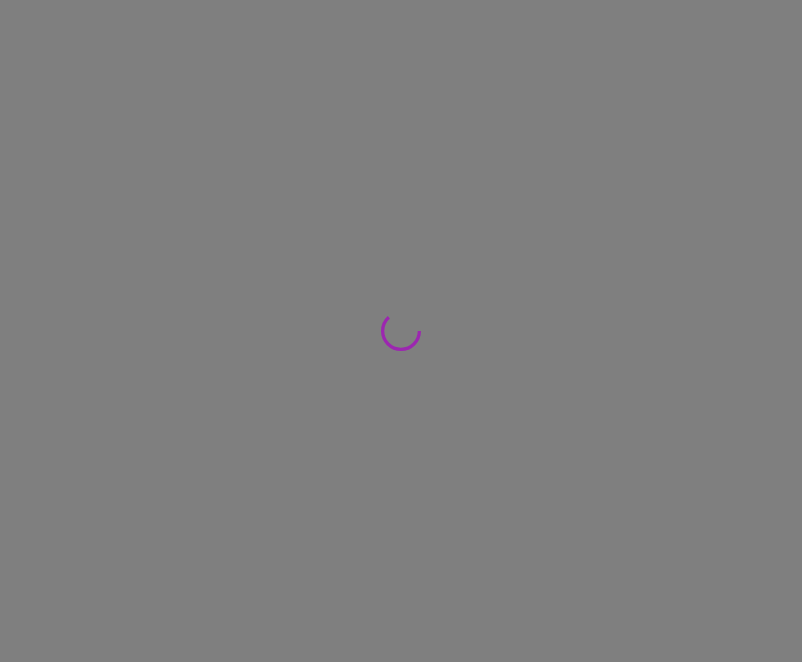 scroll, scrollTop: 0, scrollLeft: 0, axis: both 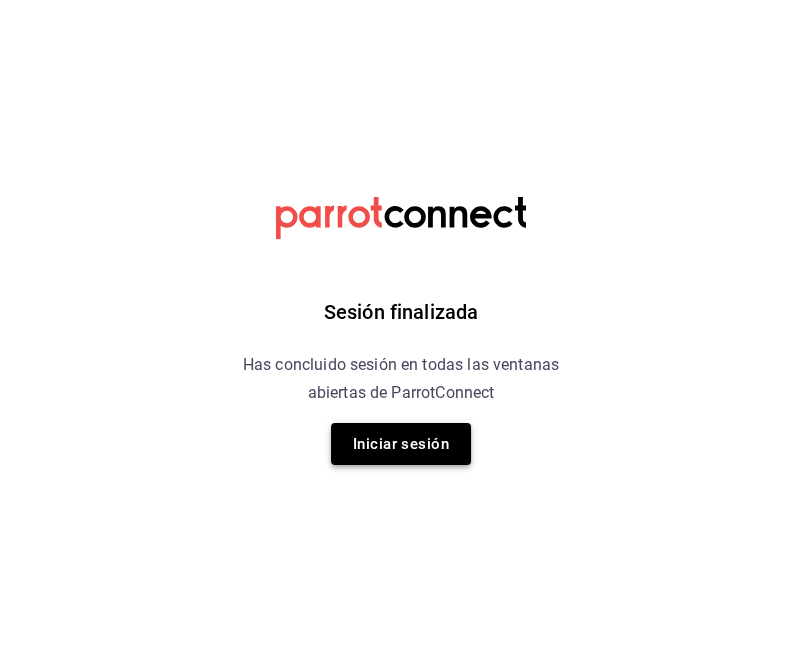 click on "Iniciar sesión" at bounding box center [401, 444] 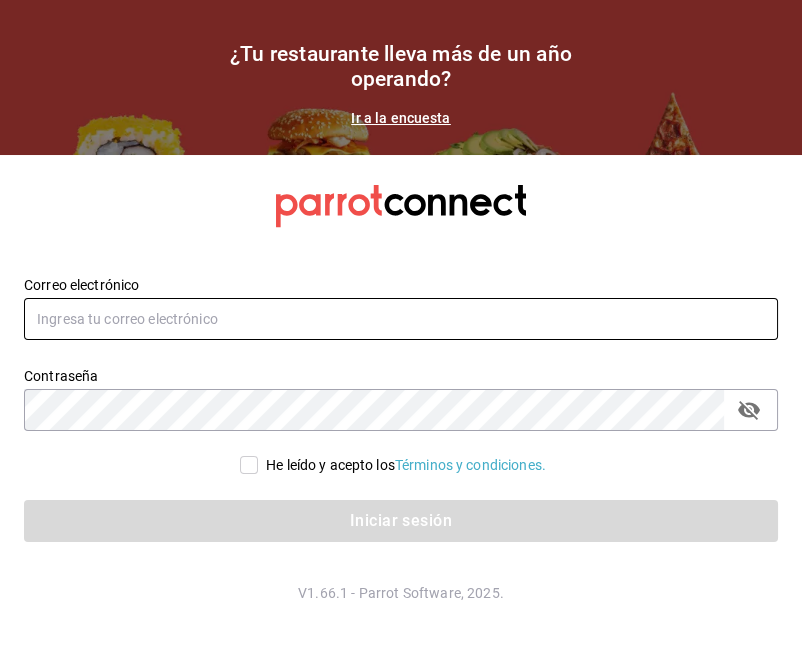 type on "[USERNAME]@example.com" 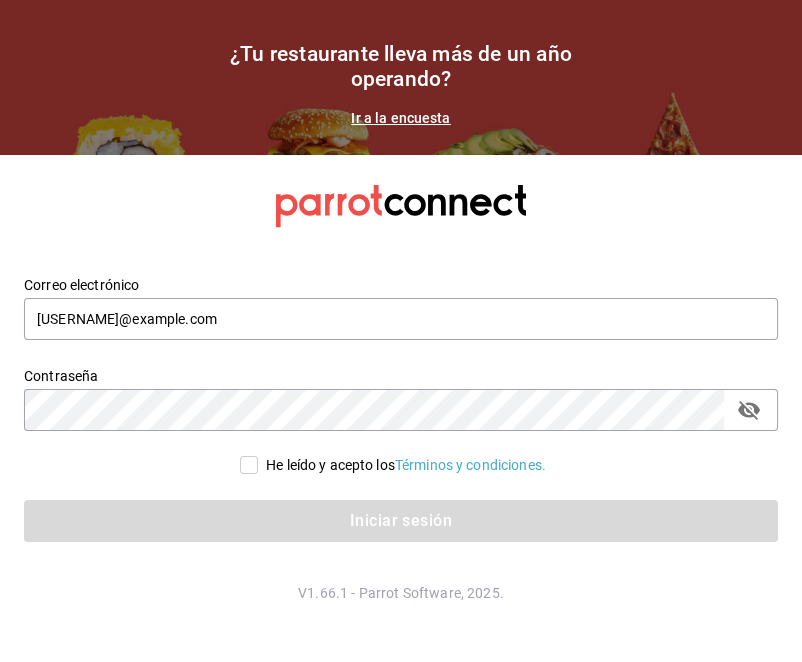 click on "He leído y acepto los  Términos y condiciones." at bounding box center [249, 465] 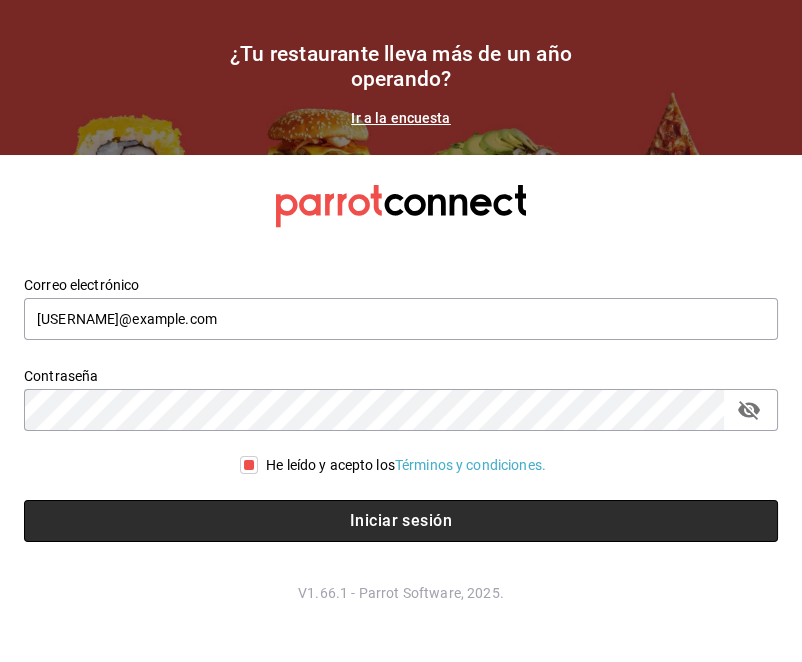 click on "Iniciar sesión" at bounding box center [401, 521] 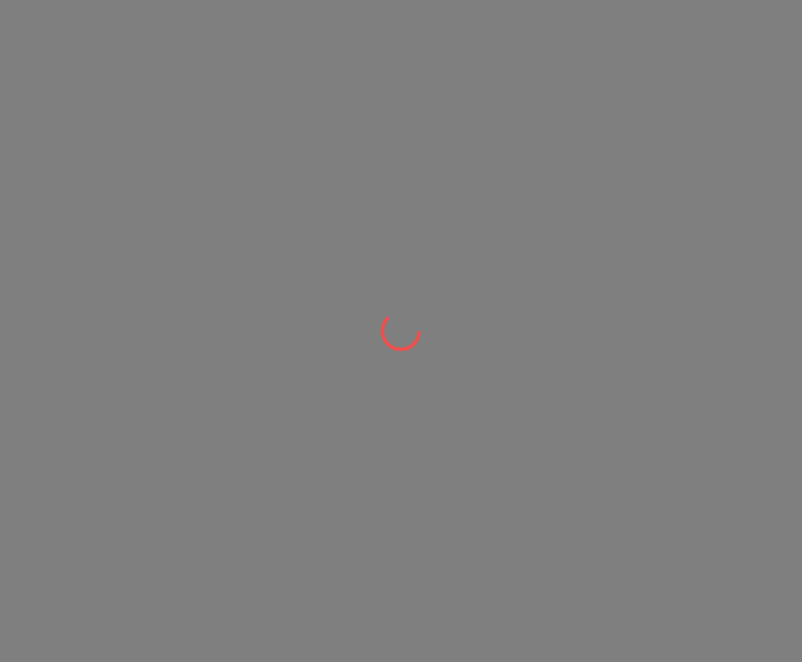 scroll, scrollTop: 0, scrollLeft: 0, axis: both 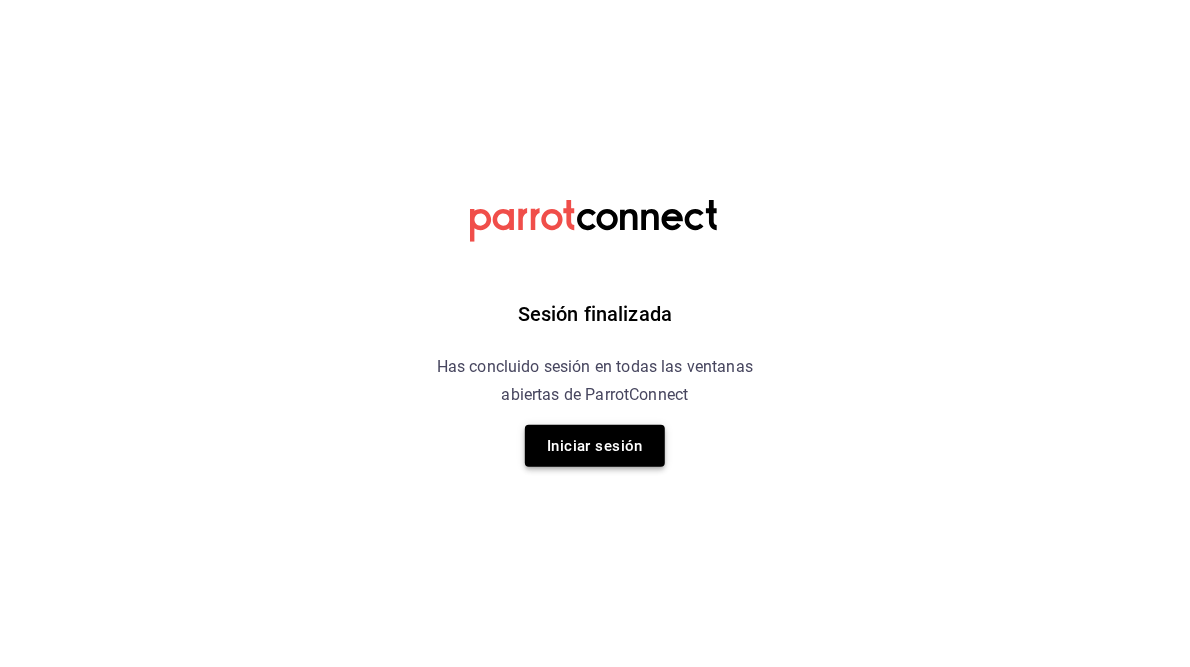 click on "Iniciar sesión" at bounding box center (595, 446) 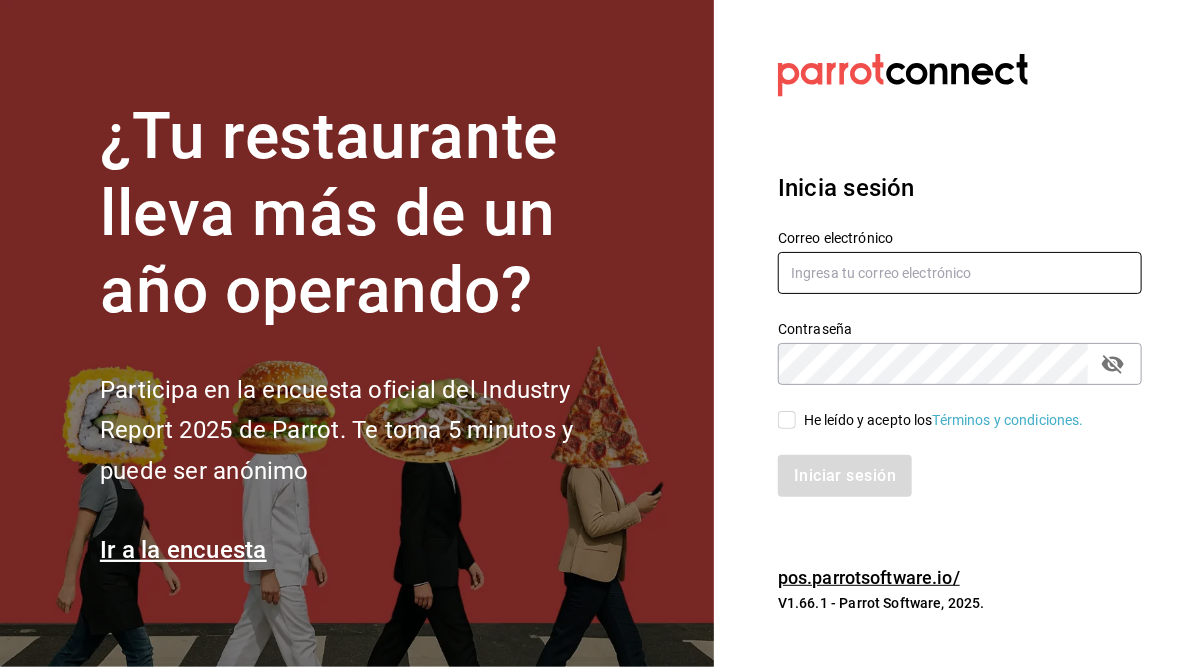 type on "[USERNAME]@example.com" 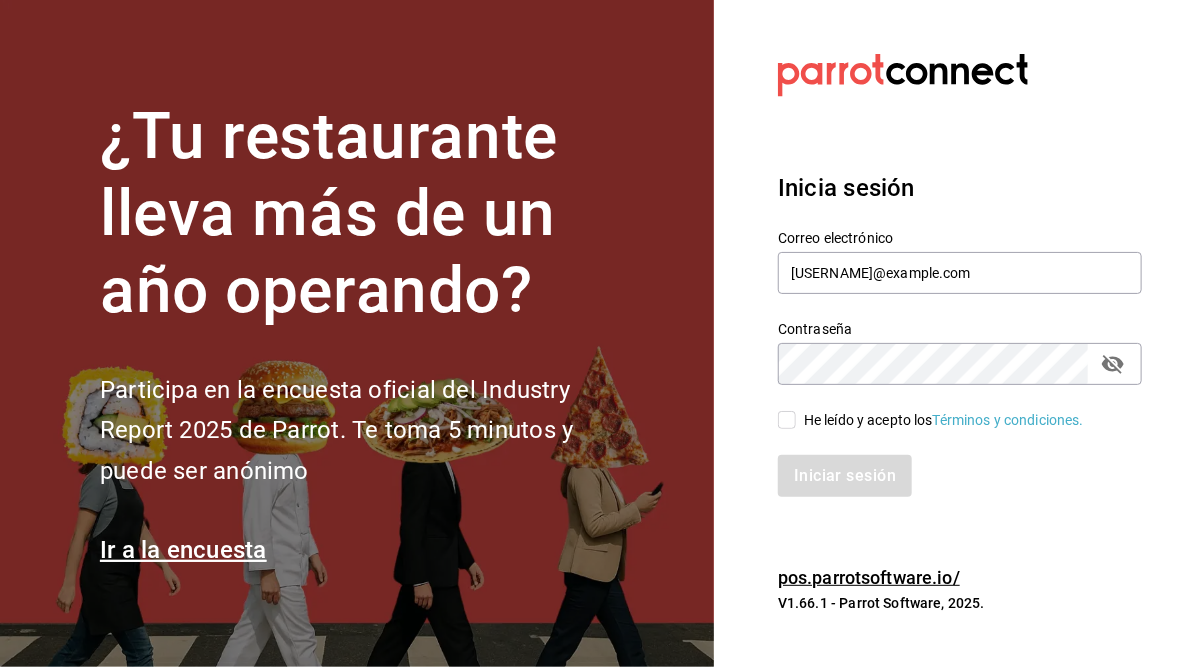 click on "He leído y acepto los  Términos y condiciones." at bounding box center [787, 420] 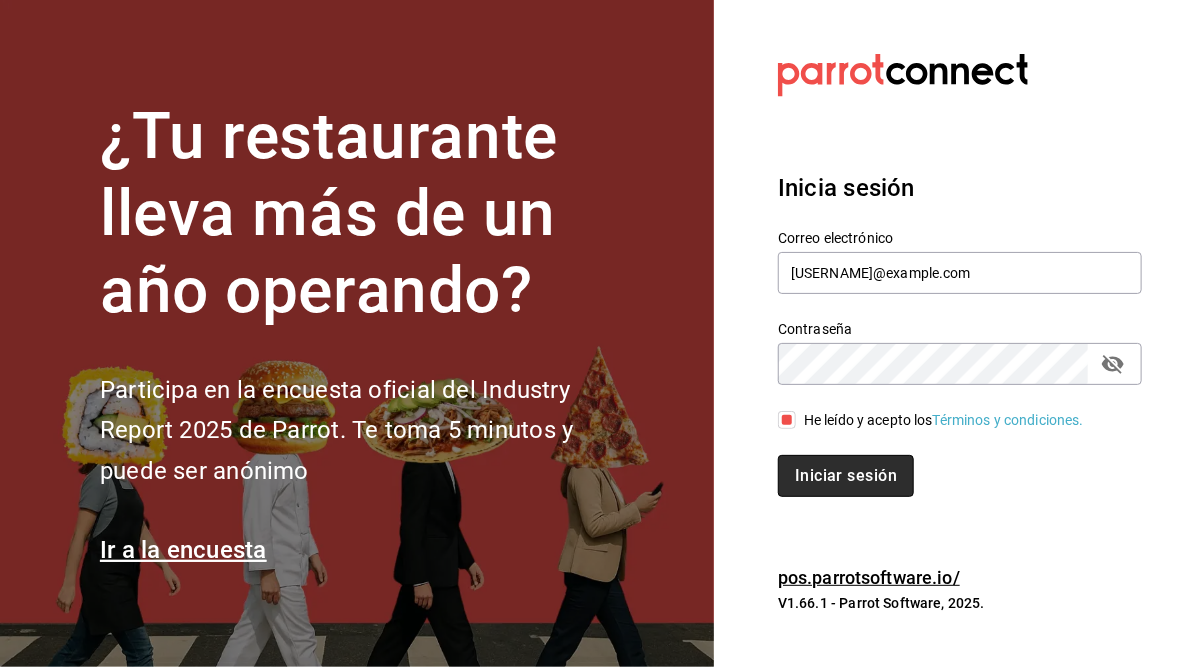 click on "Iniciar sesión" at bounding box center [846, 476] 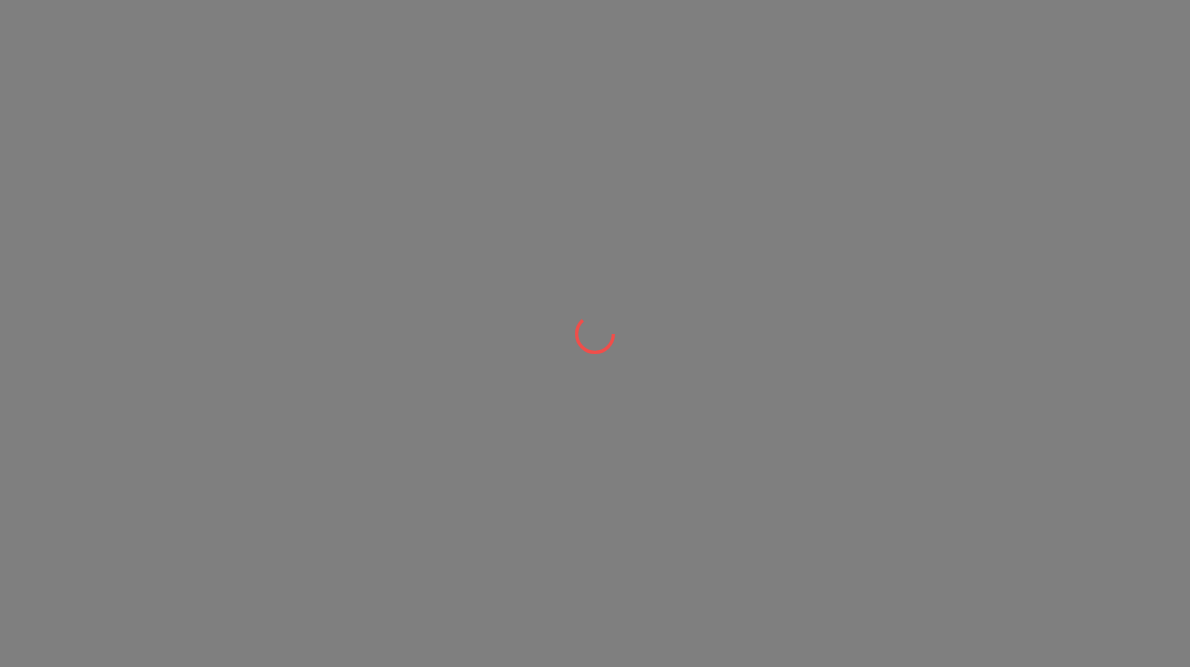 scroll, scrollTop: 0, scrollLeft: 0, axis: both 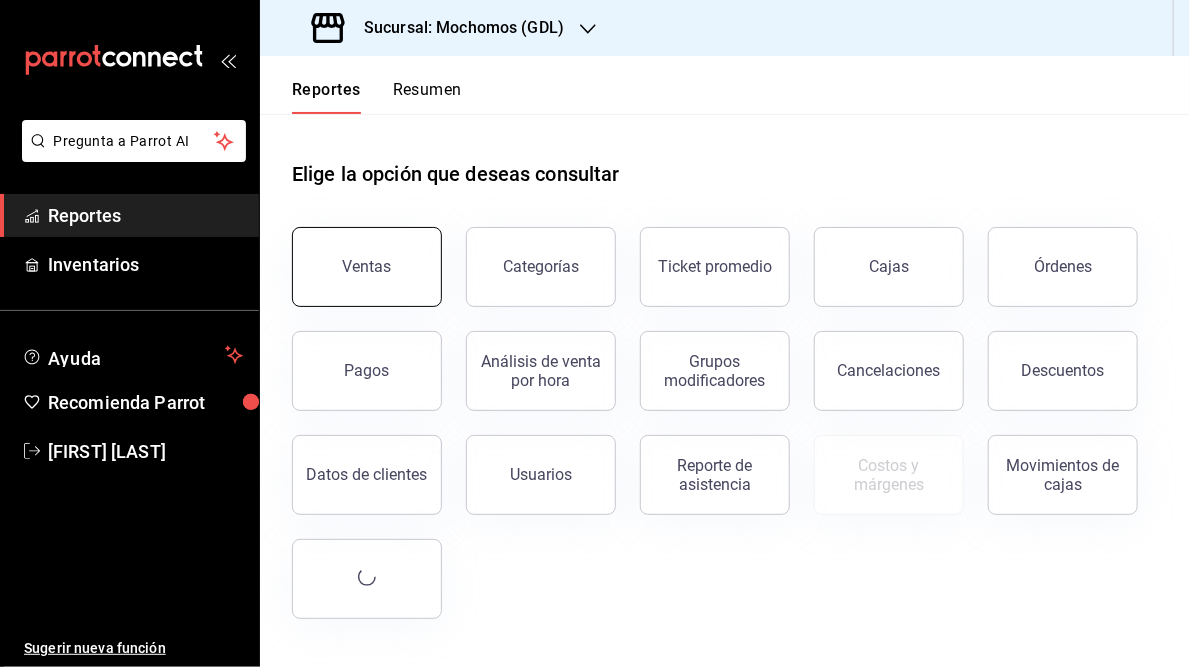click on "Ventas" at bounding box center (367, 266) 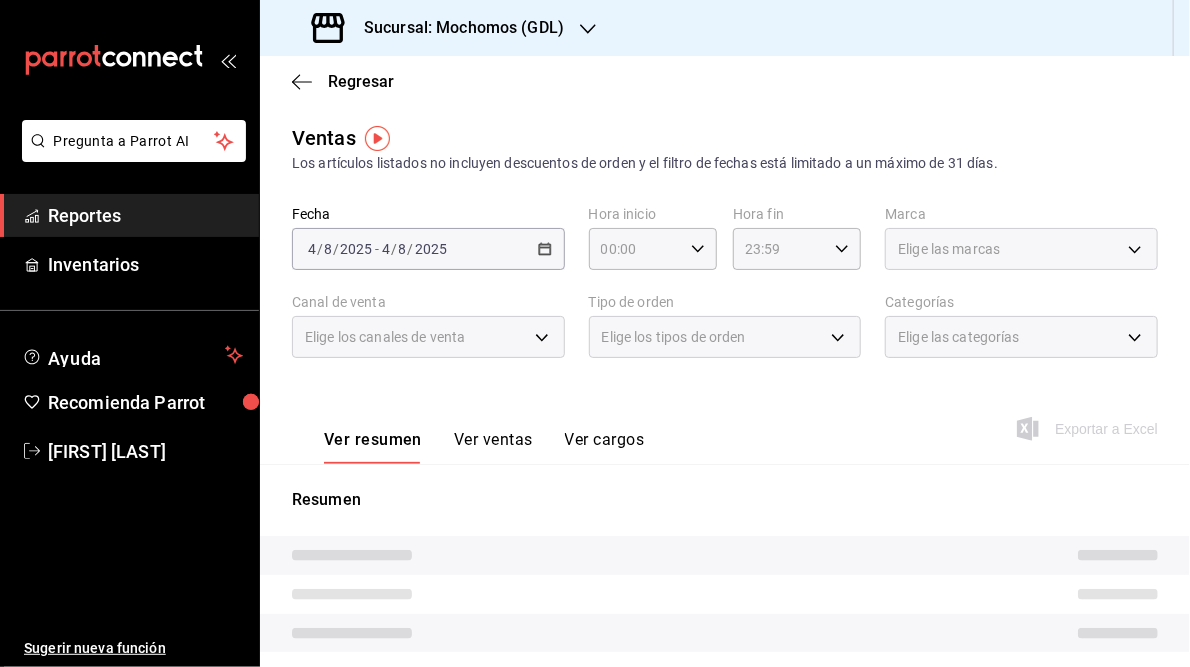 click on "2025-08-04 4 / 8 / 2025 - 2025-08-04 4 / 8 / 2025" at bounding box center (428, 249) 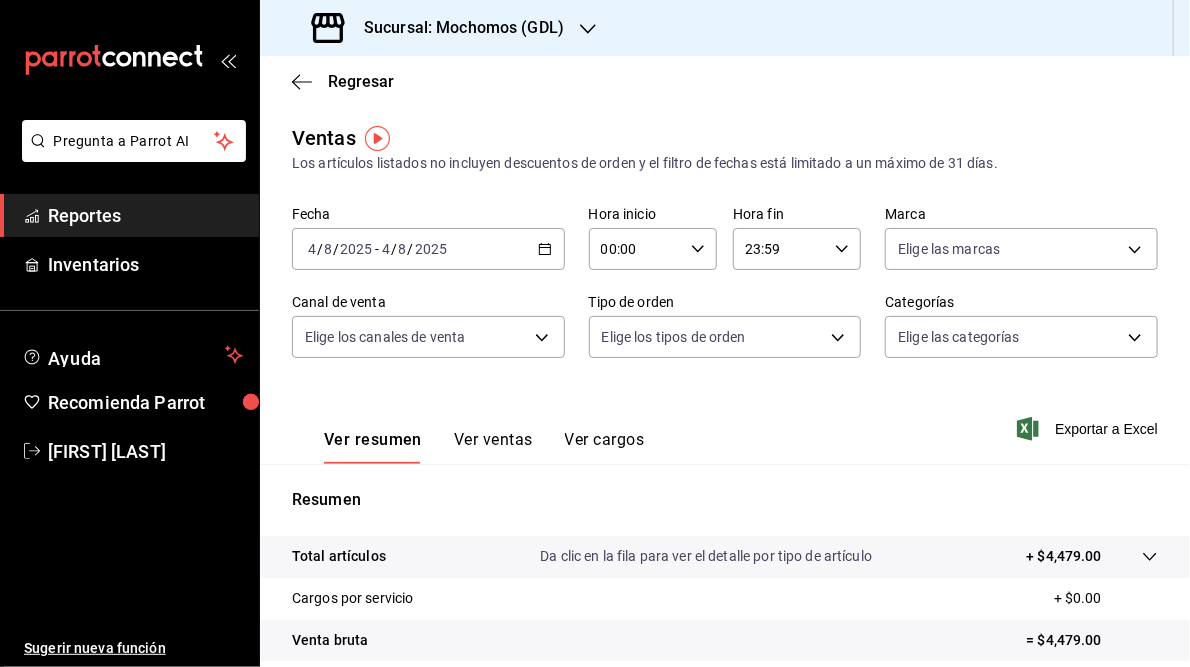 click 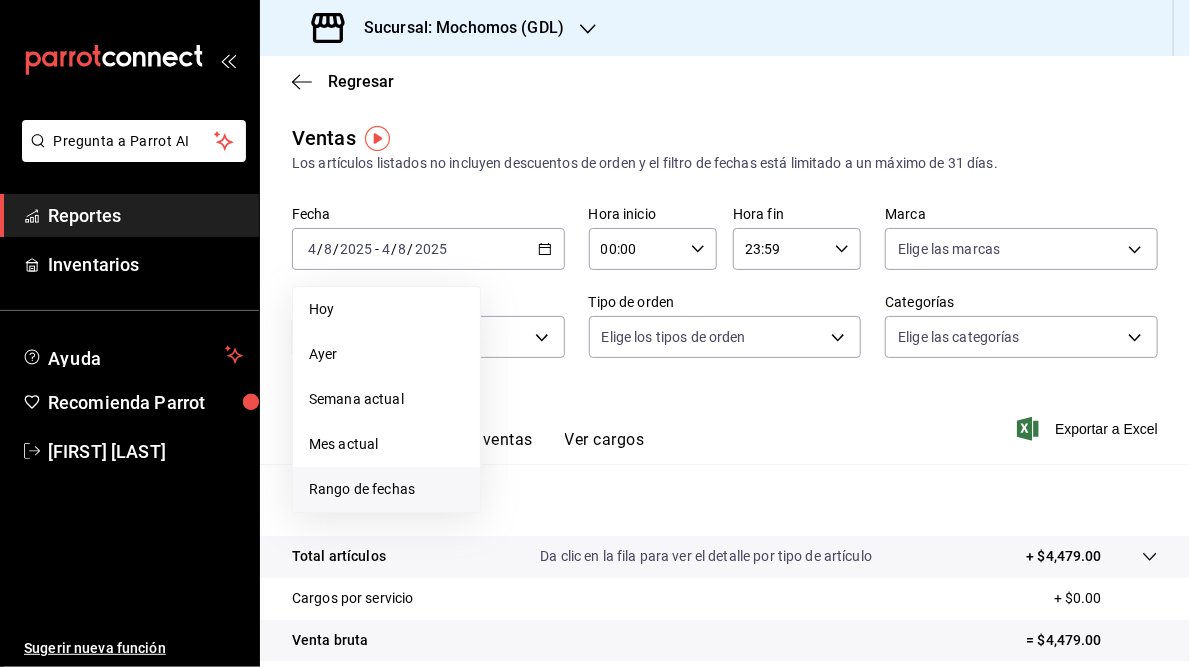 click on "Rango de fechas" at bounding box center [386, 489] 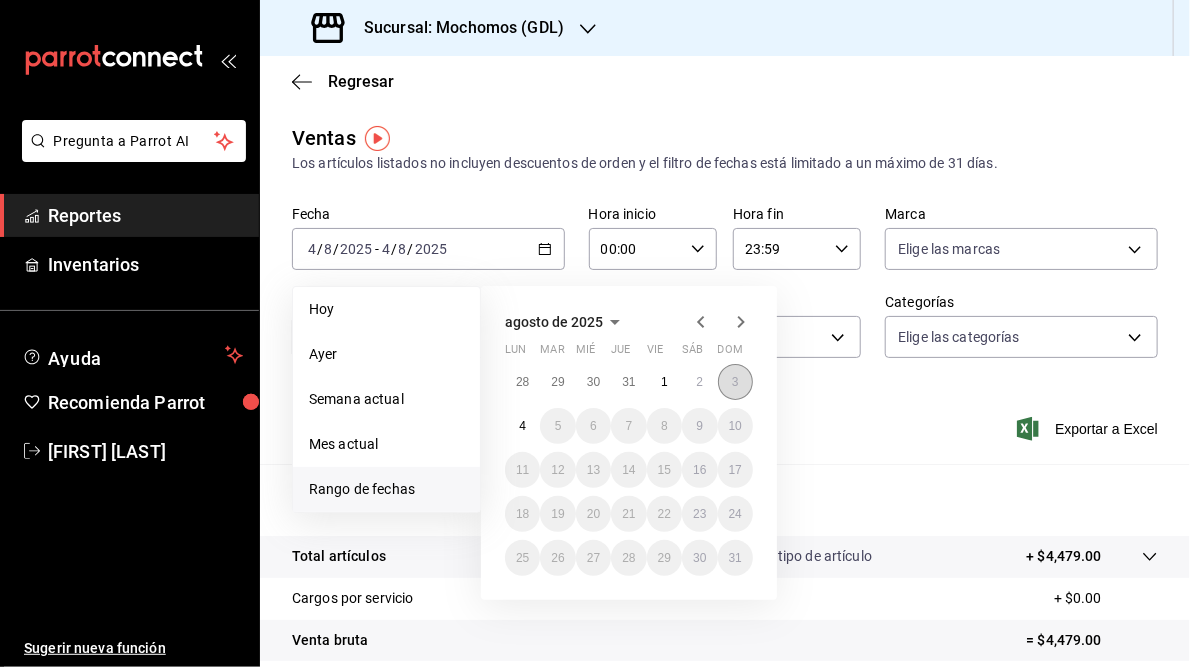 click on "3" at bounding box center (735, 382) 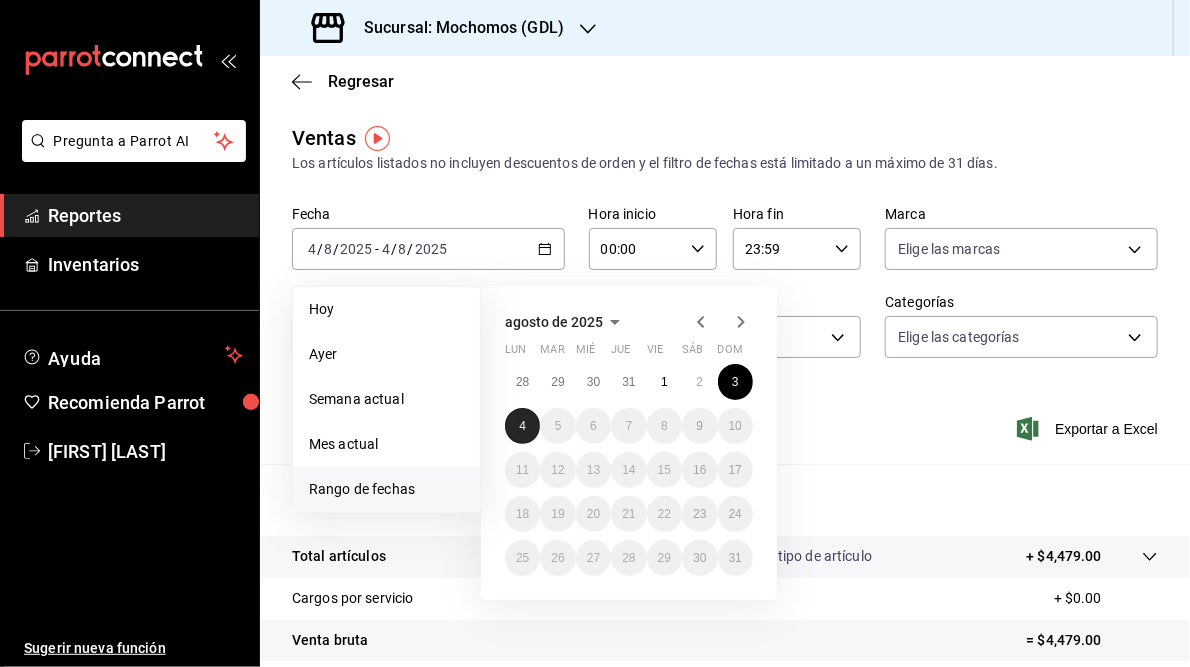 click on "4" at bounding box center [522, 426] 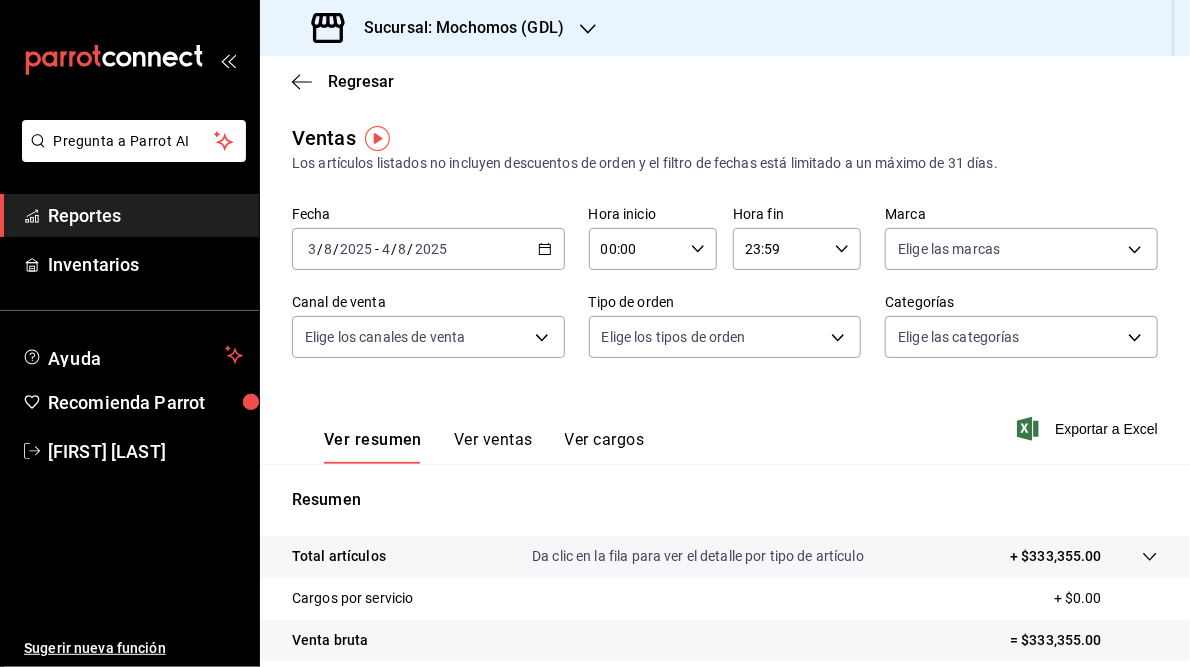 click 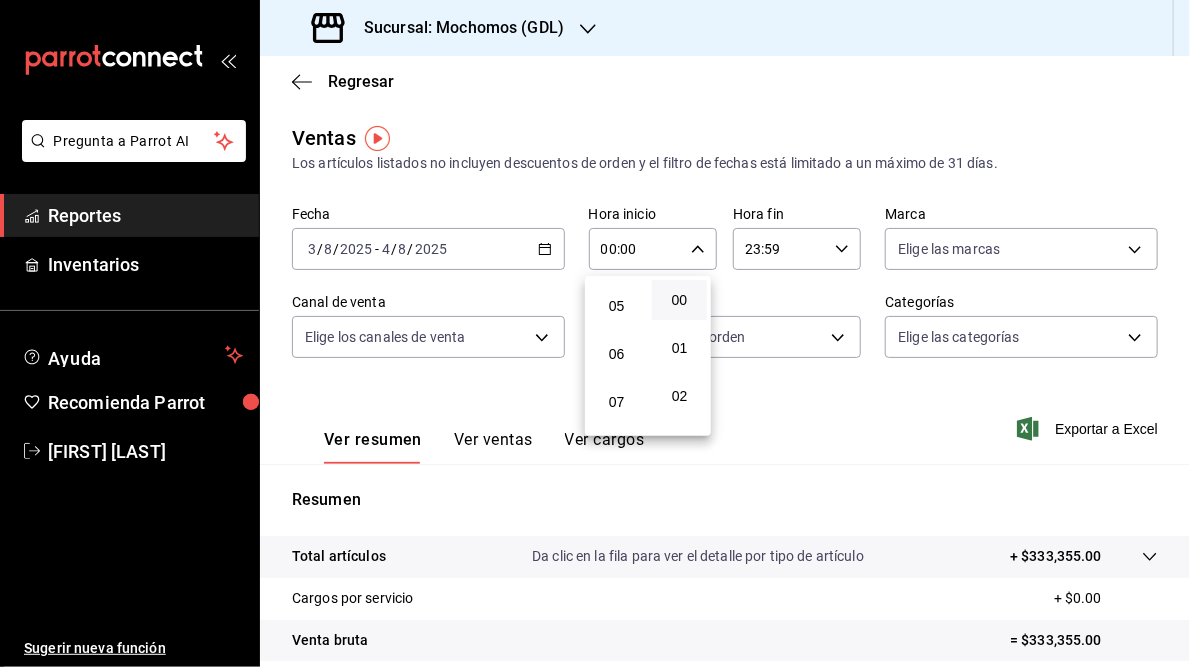scroll, scrollTop: 236, scrollLeft: 0, axis: vertical 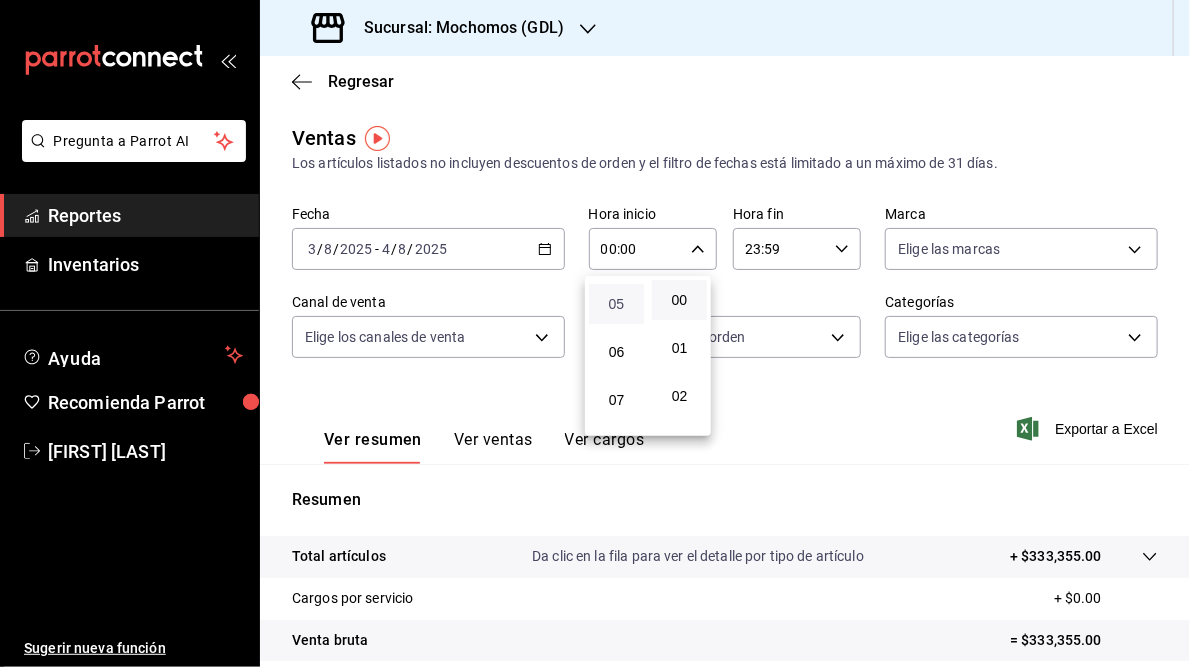 click on "05" at bounding box center (616, 304) 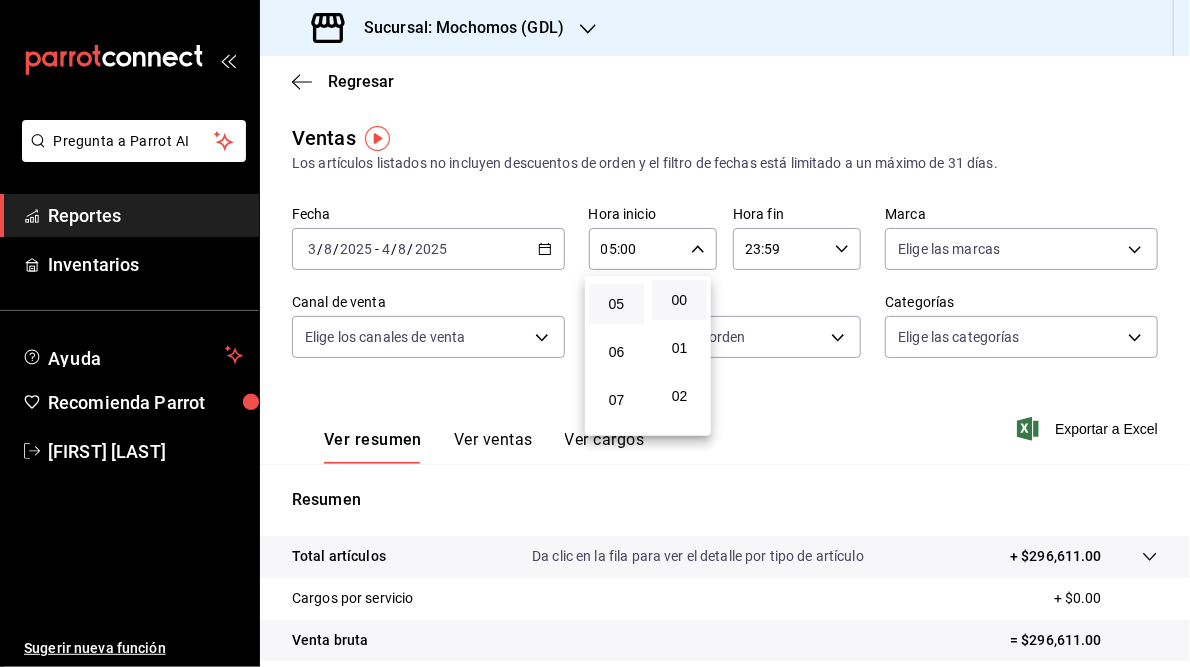 click at bounding box center [595, 333] 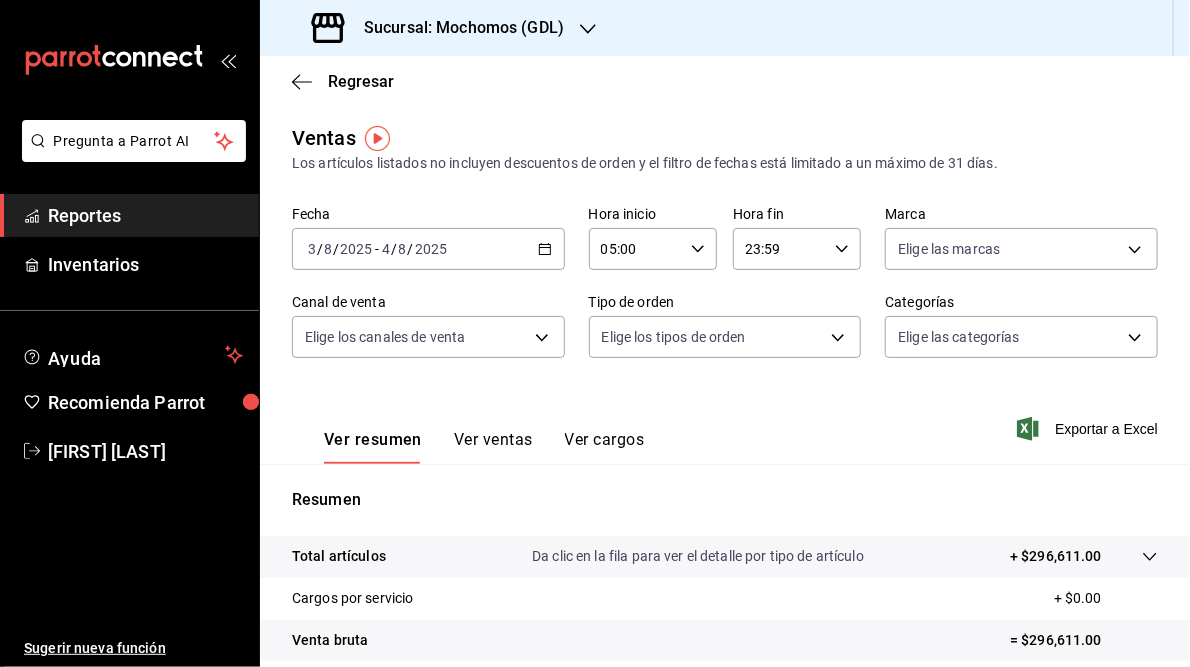 click 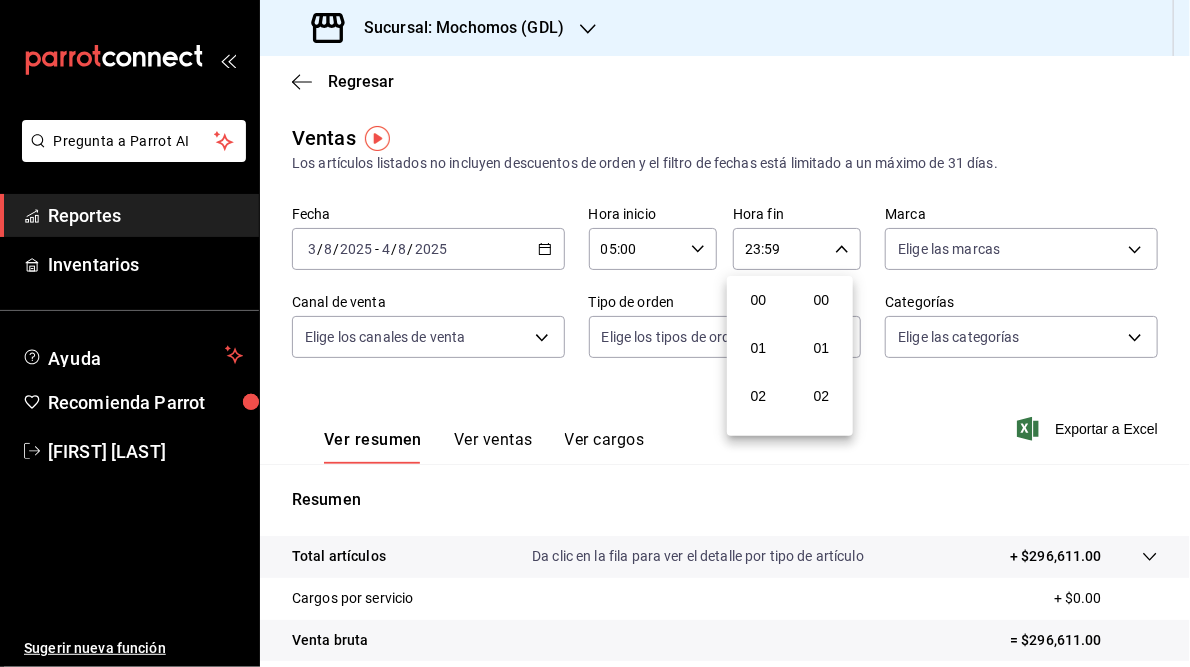 scroll, scrollTop: 1007, scrollLeft: 0, axis: vertical 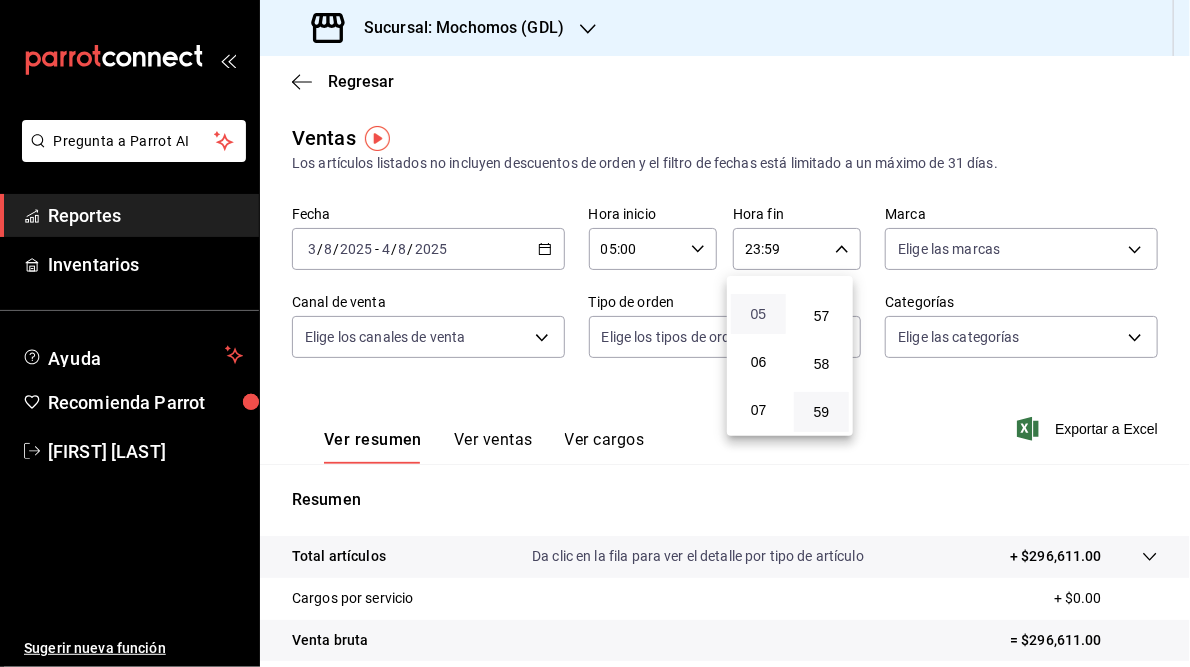 click on "05" at bounding box center [758, 314] 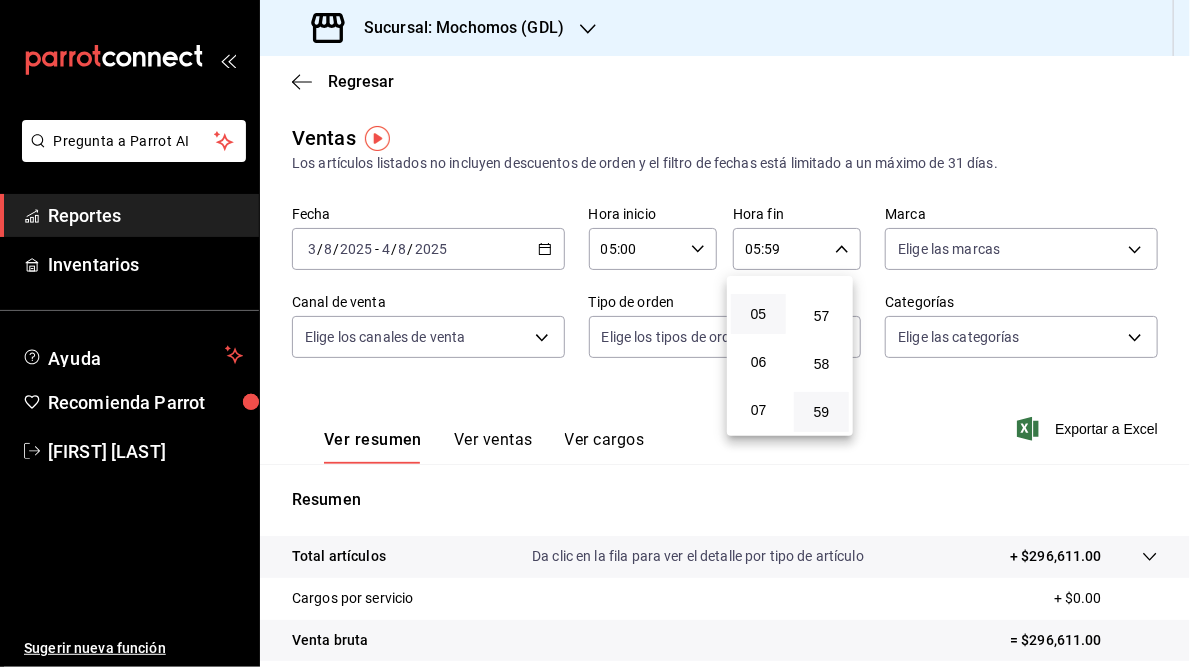 click at bounding box center [595, 333] 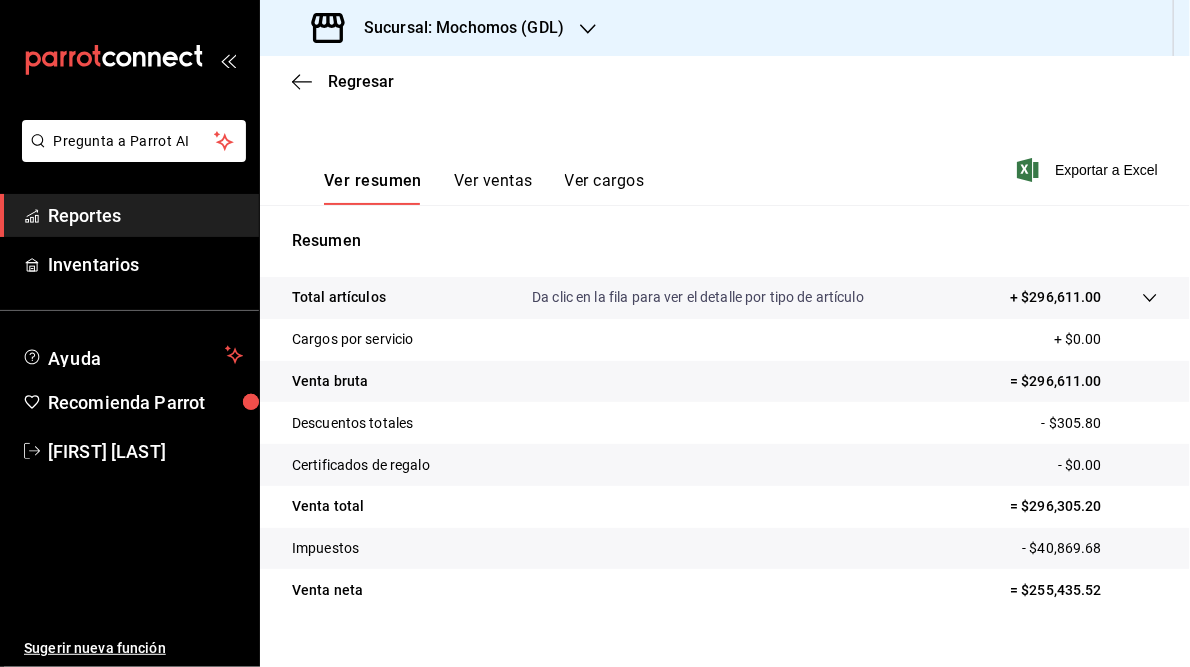 scroll, scrollTop: 261, scrollLeft: 0, axis: vertical 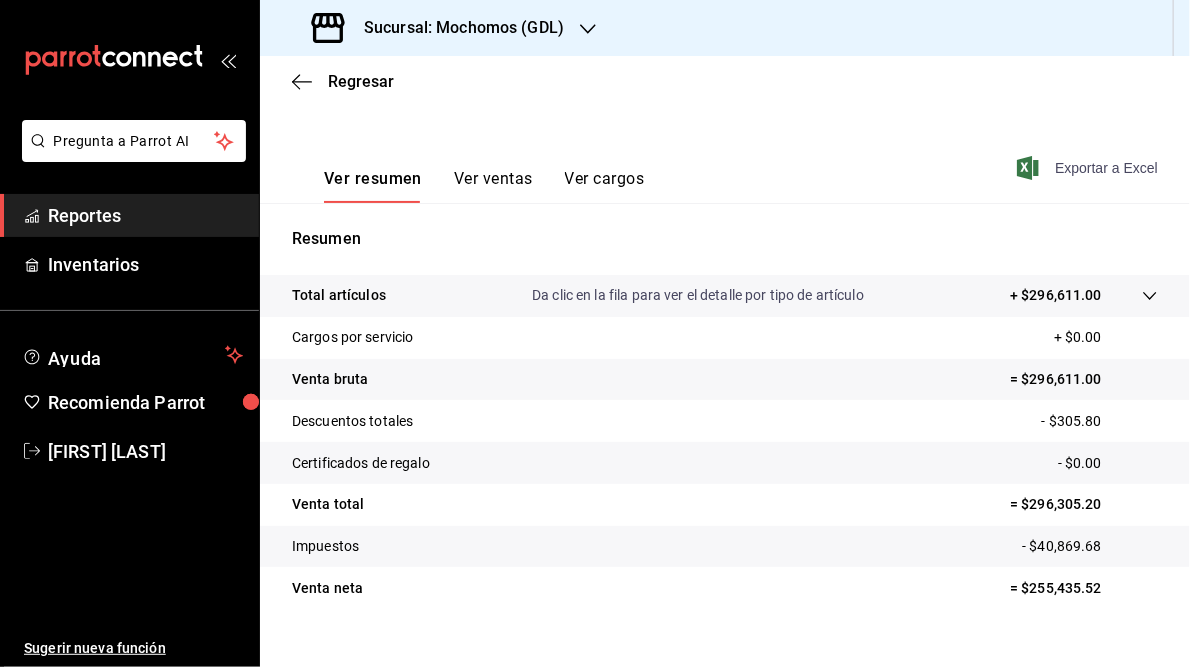 click on "Exportar a Excel" at bounding box center (1089, 168) 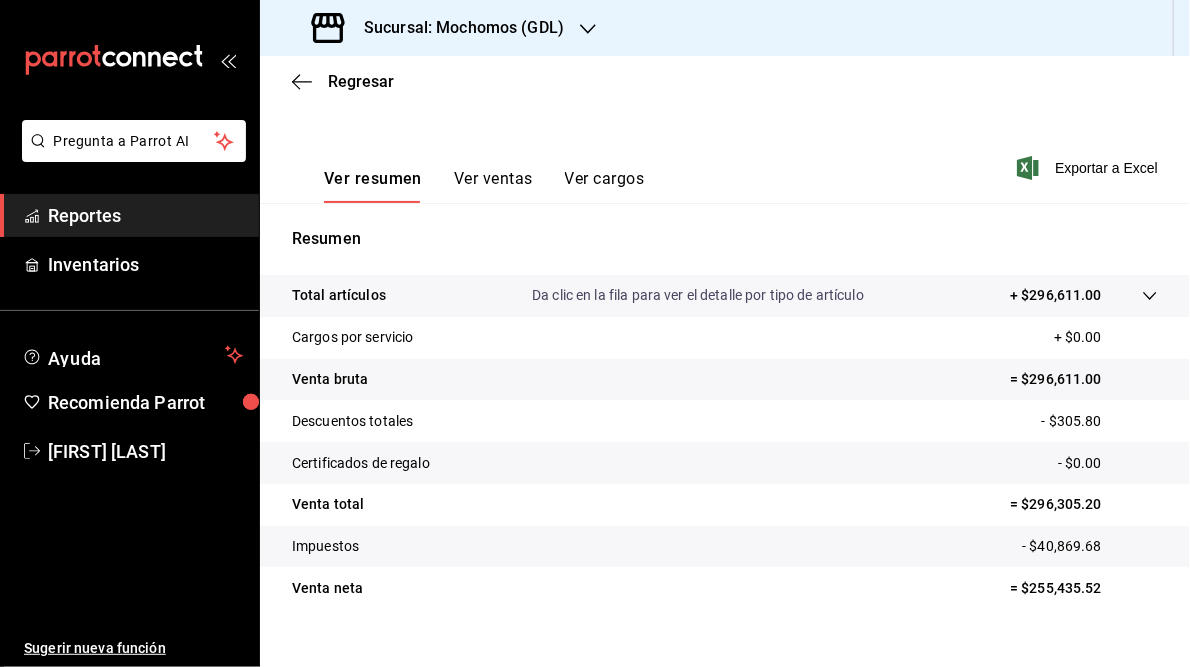 click on "Sucursal: Mochomos (GDL)" at bounding box center (456, 28) 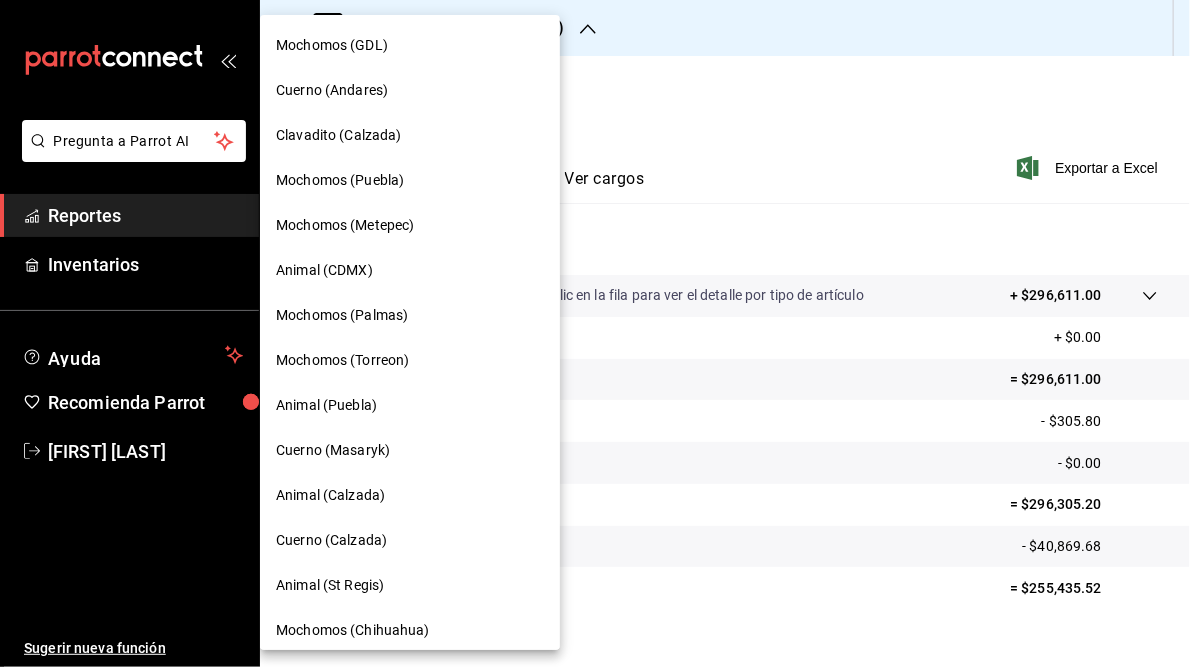click on "Cuerno (Andares)" at bounding box center [332, 90] 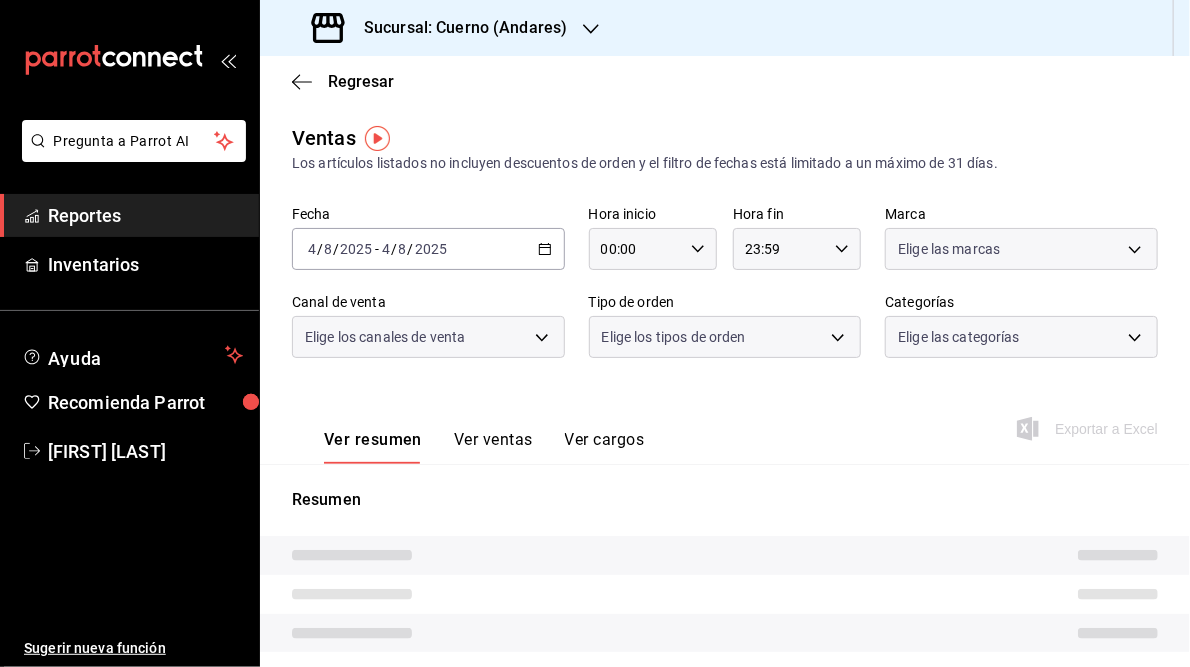 type on "05:00" 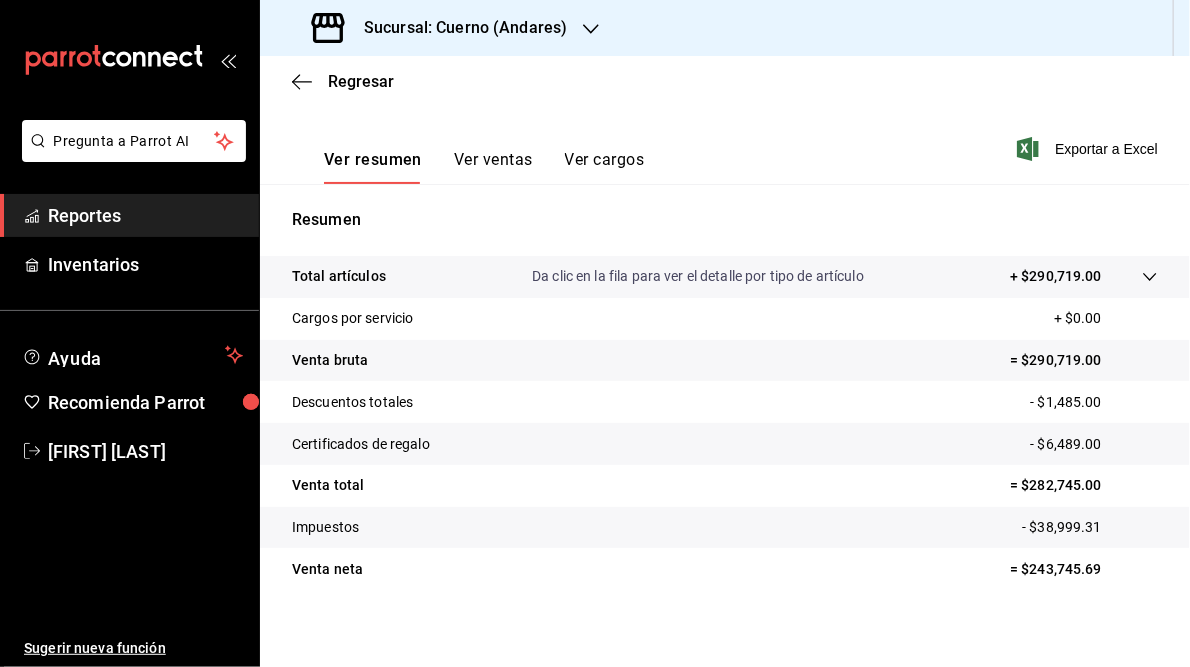 scroll, scrollTop: 290, scrollLeft: 0, axis: vertical 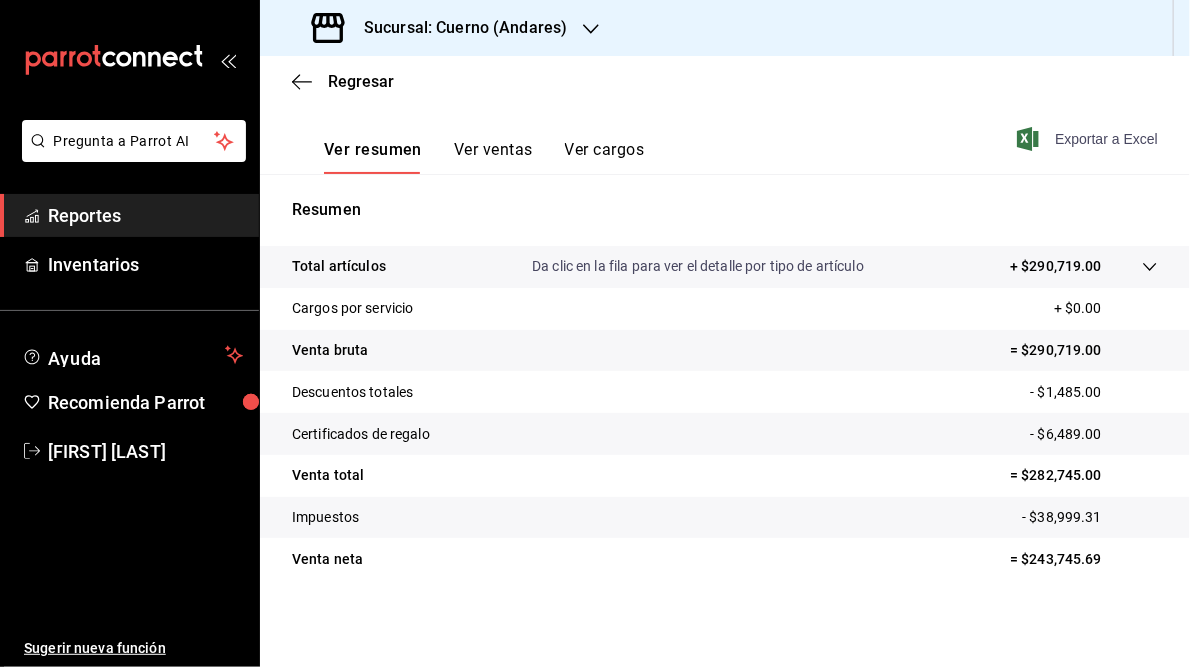 click on "Exportar a Excel" at bounding box center [1089, 139] 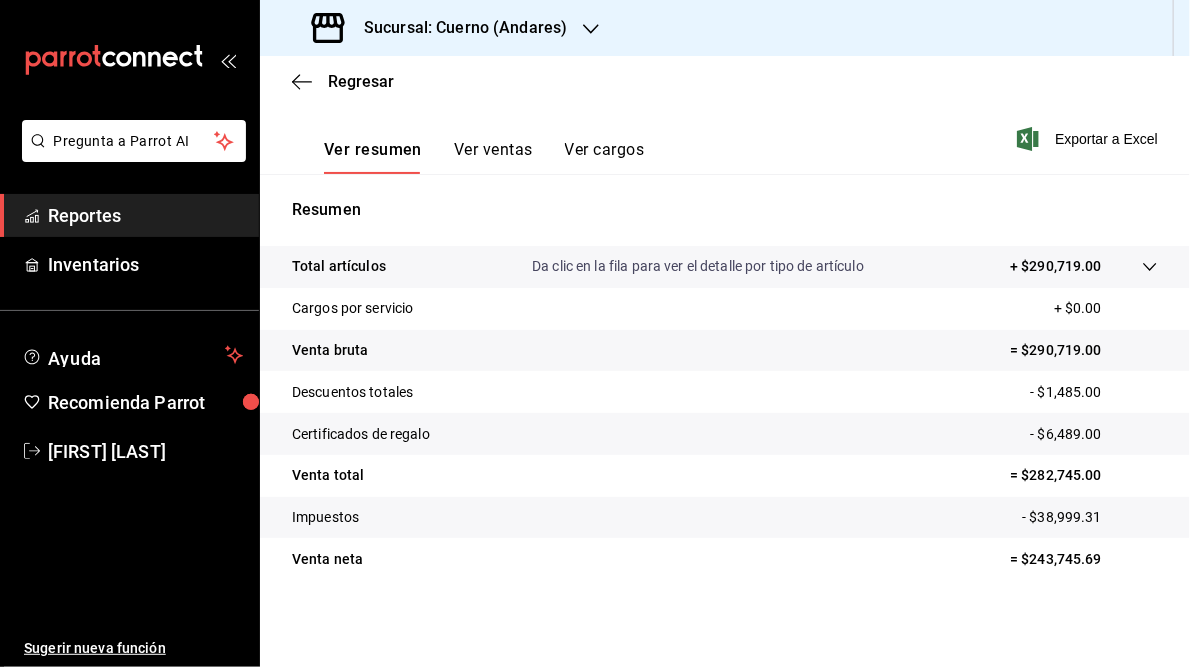 click on "Sucursal: Cuerno (Andares)" at bounding box center (457, 28) 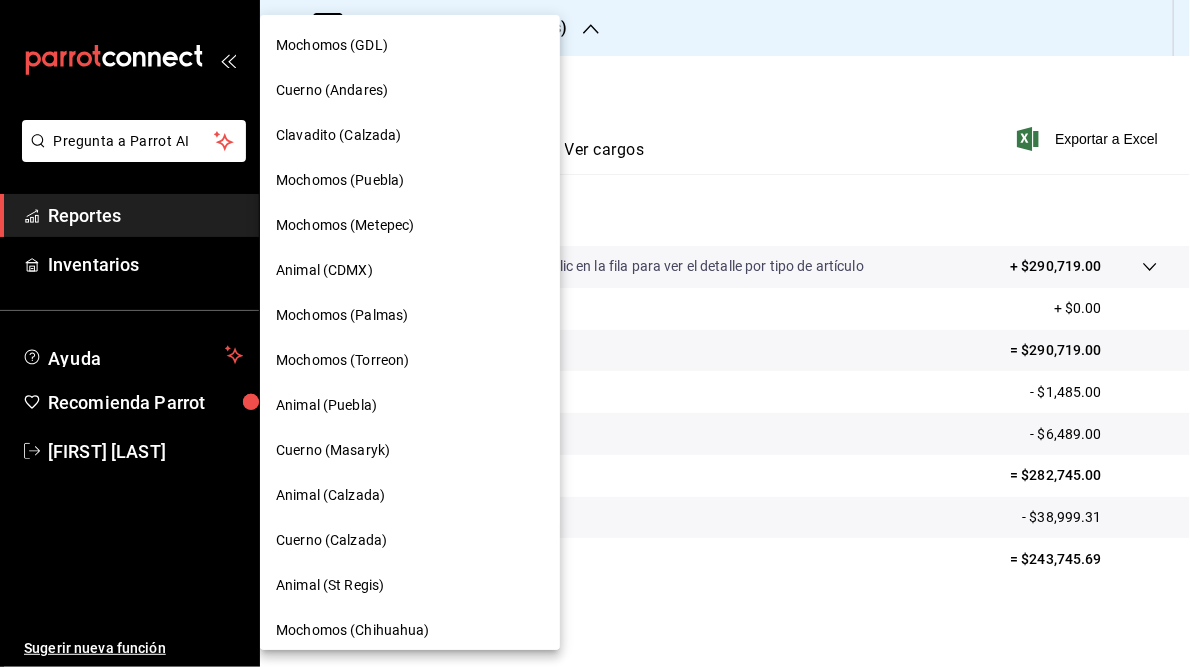 scroll, scrollTop: 145, scrollLeft: 0, axis: vertical 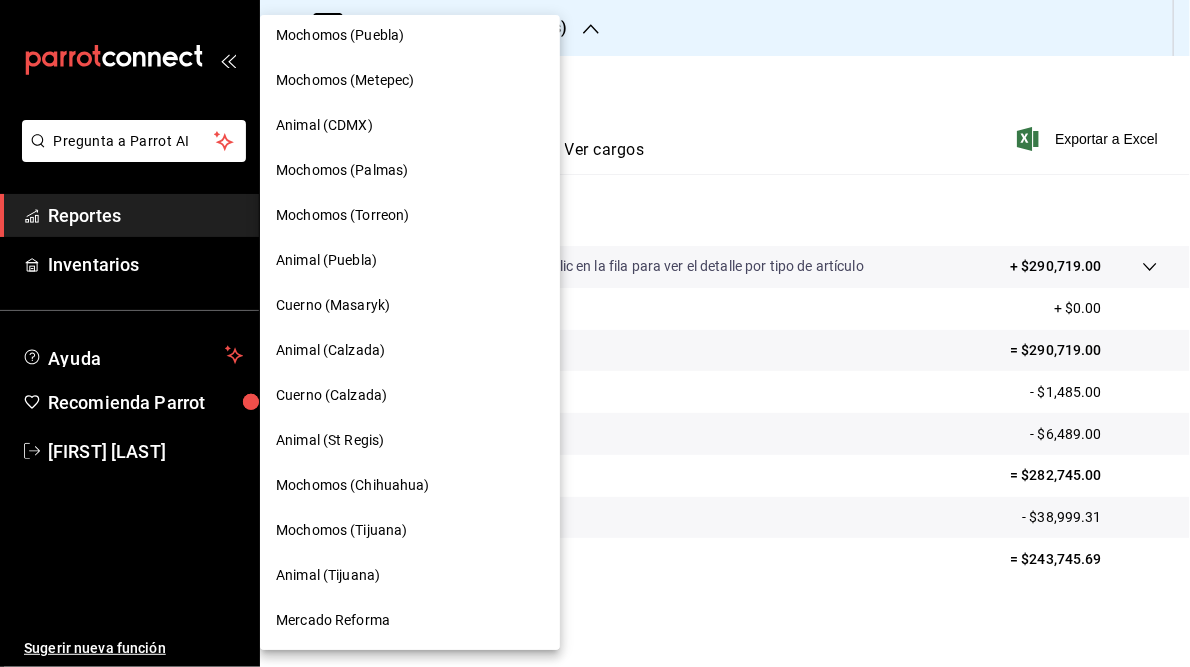 click on "Mochomos (Chihuahua)" at bounding box center (353, 485) 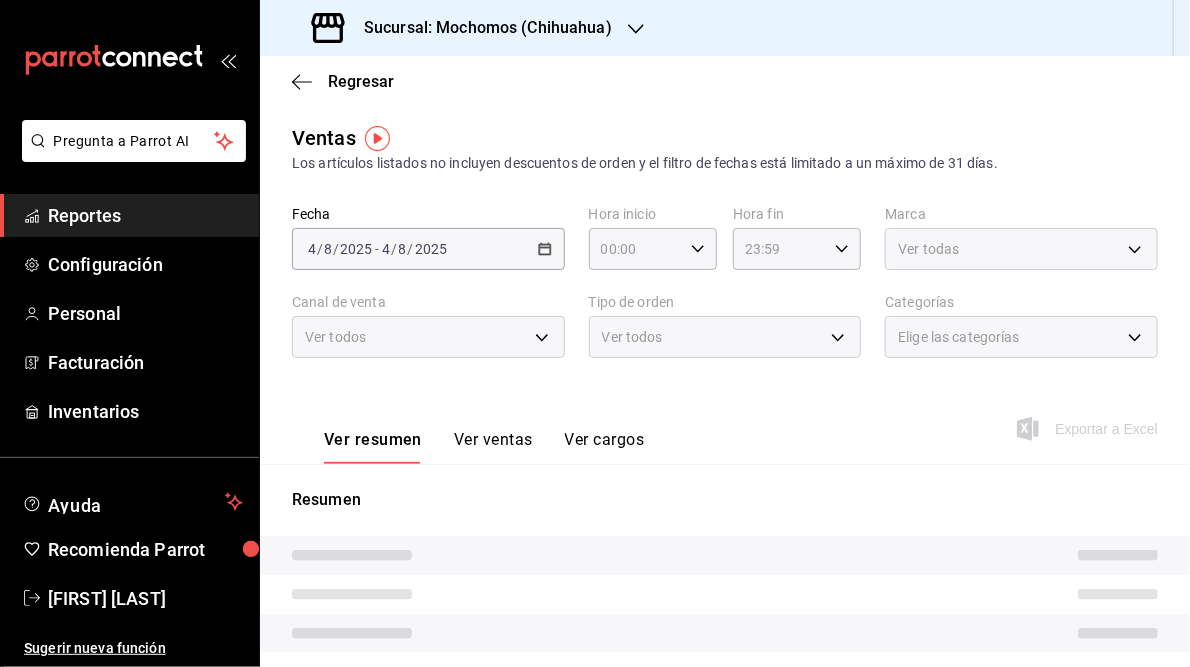 type on "05:00" 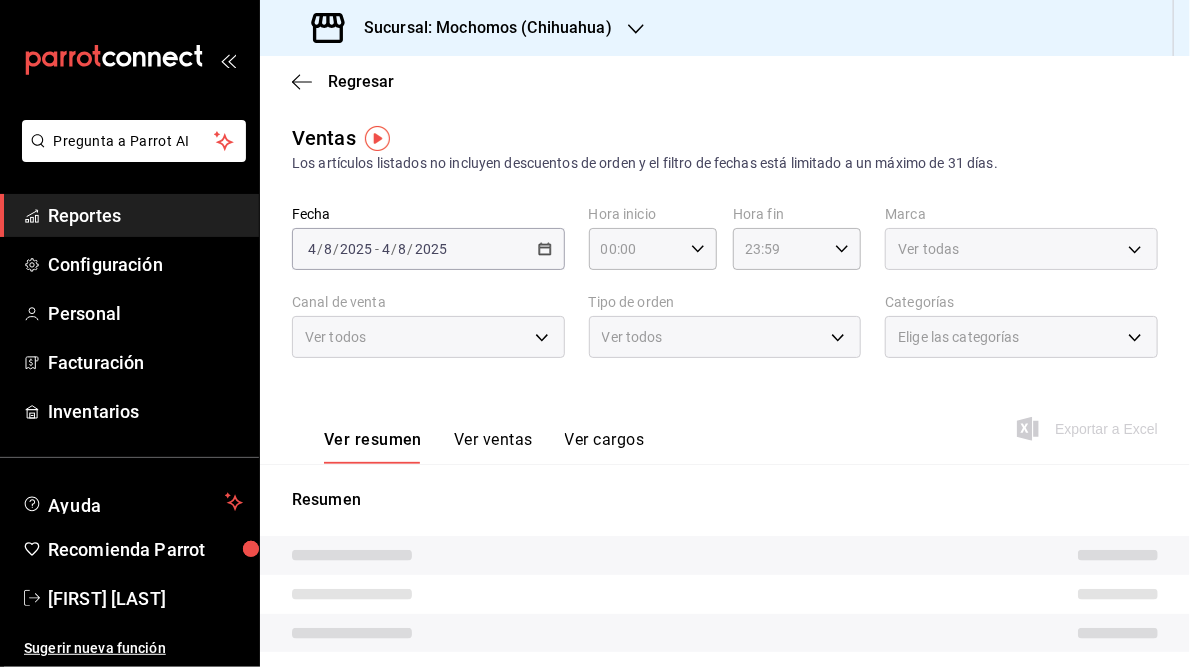 type on "05:59" 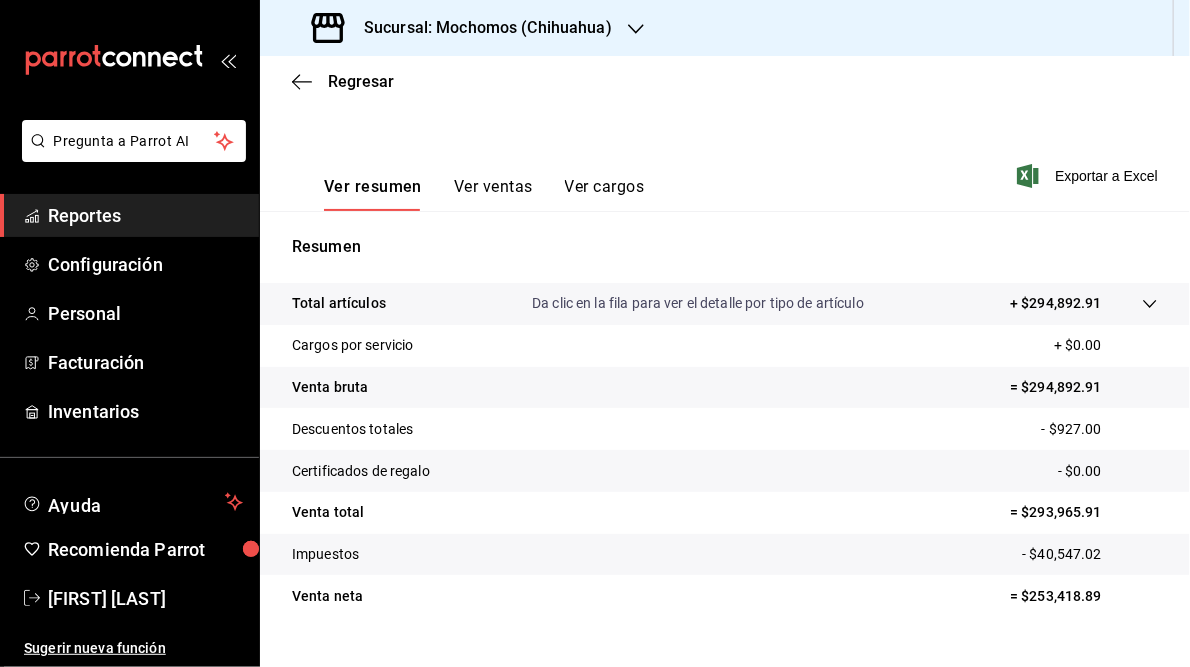 scroll, scrollTop: 290, scrollLeft: 0, axis: vertical 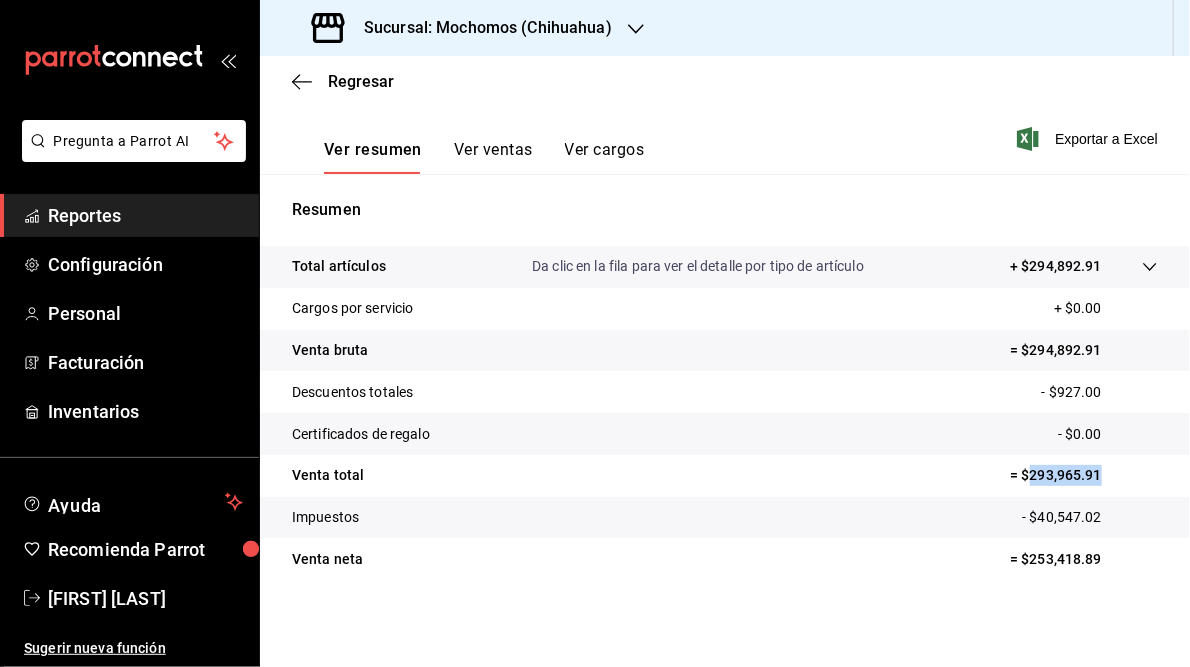 drag, startPoint x: 1016, startPoint y: 472, endPoint x: 1093, endPoint y: 474, distance: 77.02597 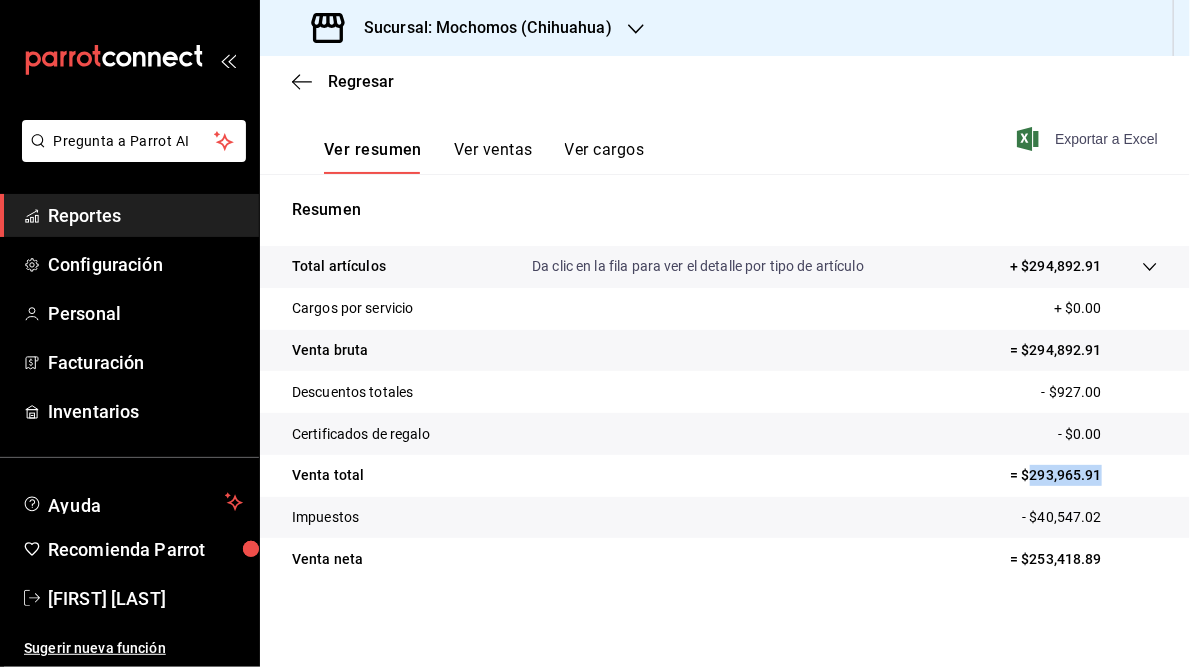 click on "Exportar a Excel" at bounding box center [1089, 139] 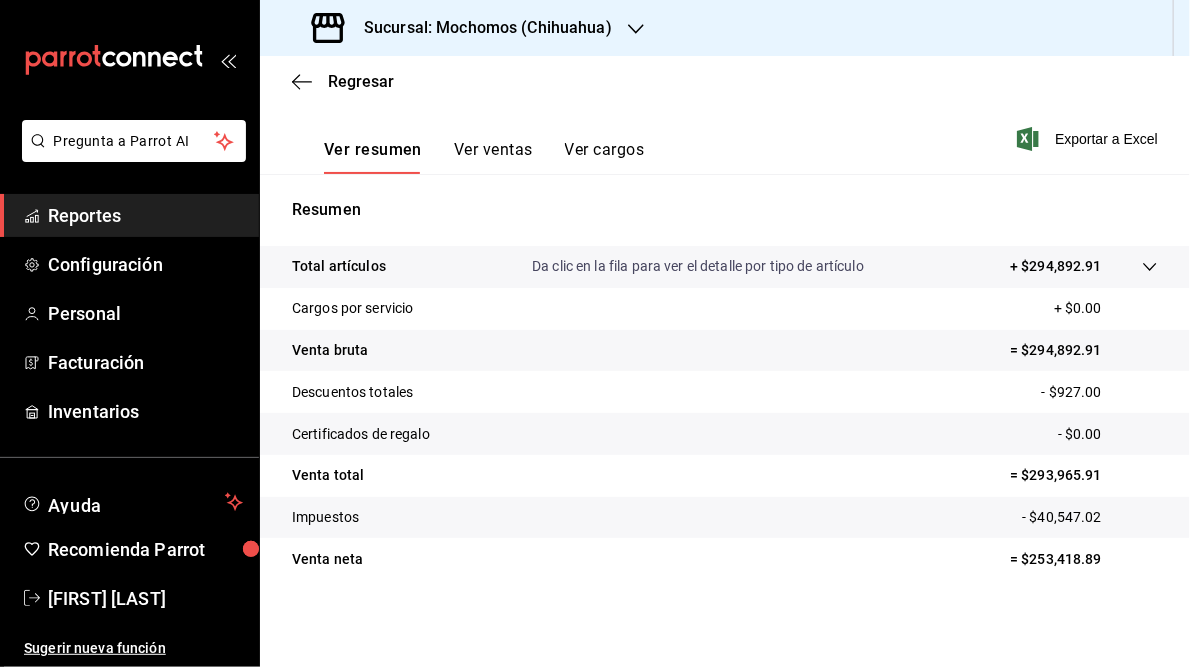 click on "Sucursal: Mochomos (Chihuahua)" at bounding box center (480, 28) 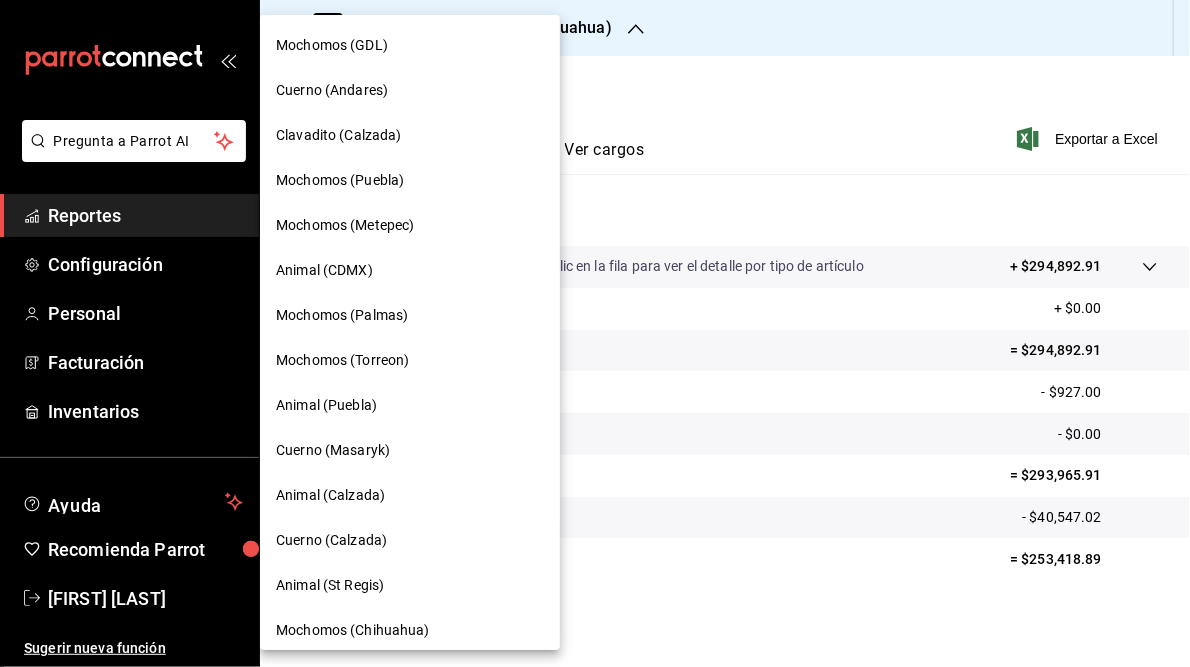 click on "Mochomos (Torreon)" at bounding box center [342, 360] 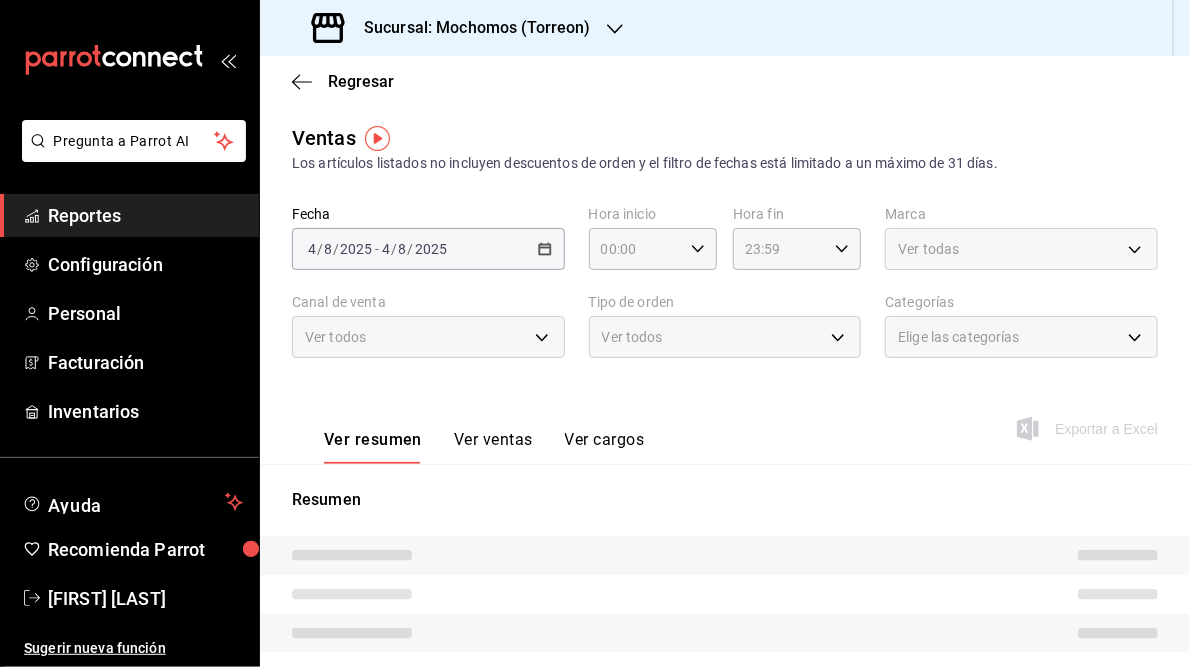 type on "05:00" 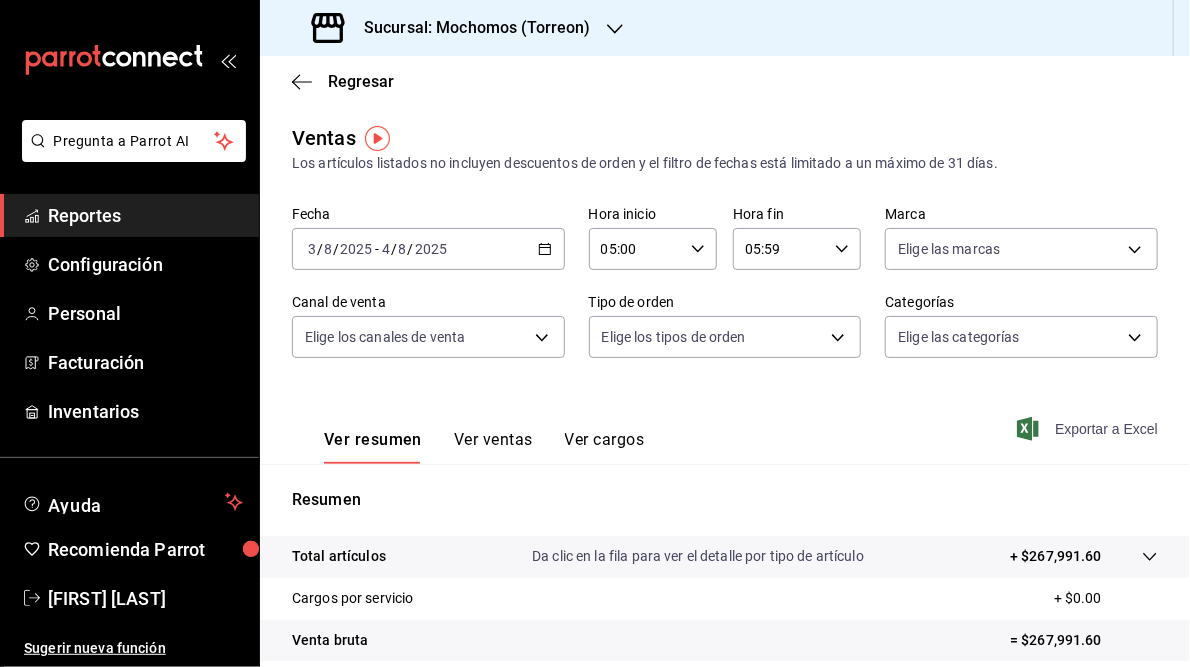 click on "Exportar a Excel" at bounding box center [1089, 429] 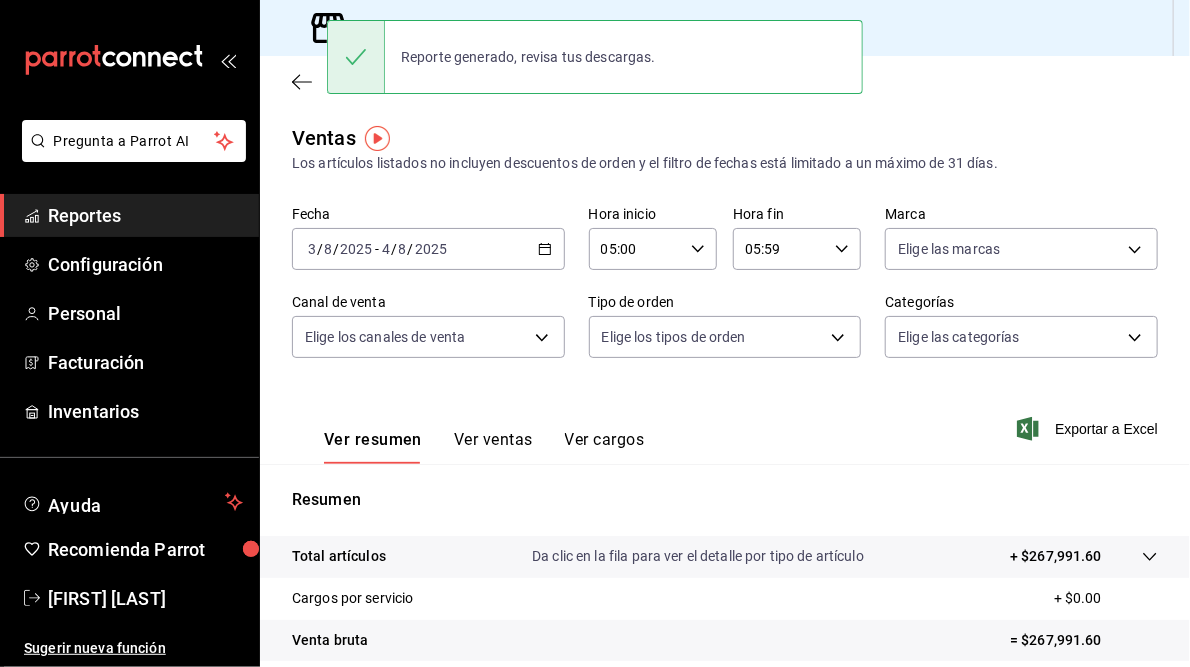 click on "Regresar" at bounding box center (725, 81) 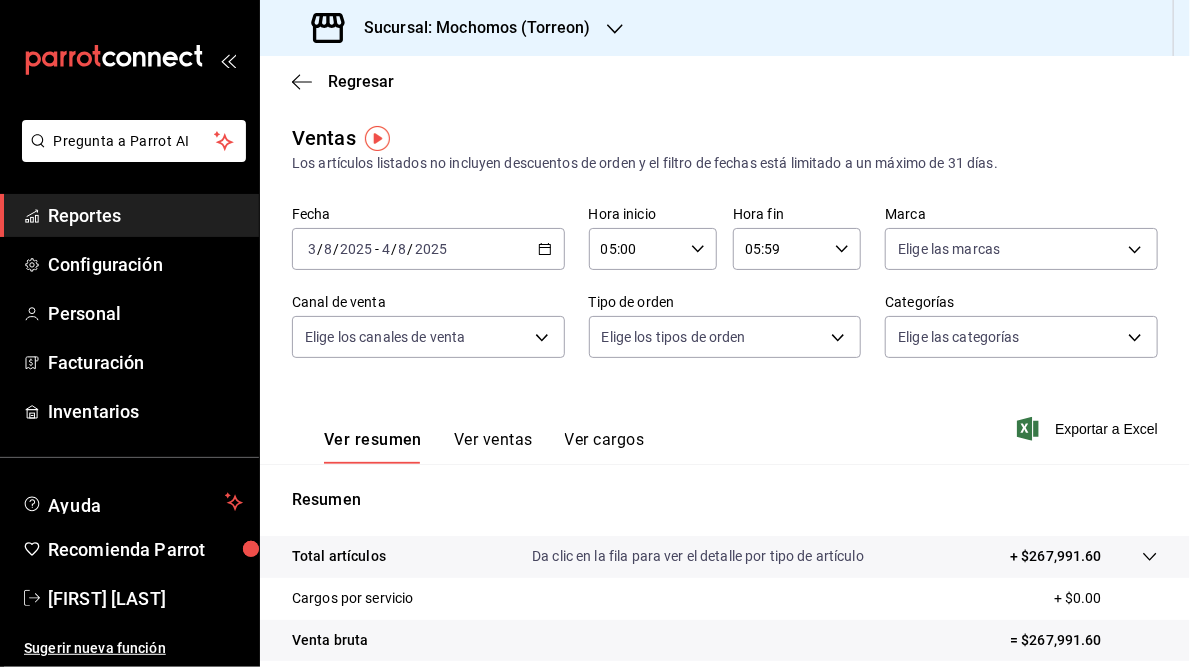 click on "Sucursal: Mochomos (Torreon)" at bounding box center [469, 28] 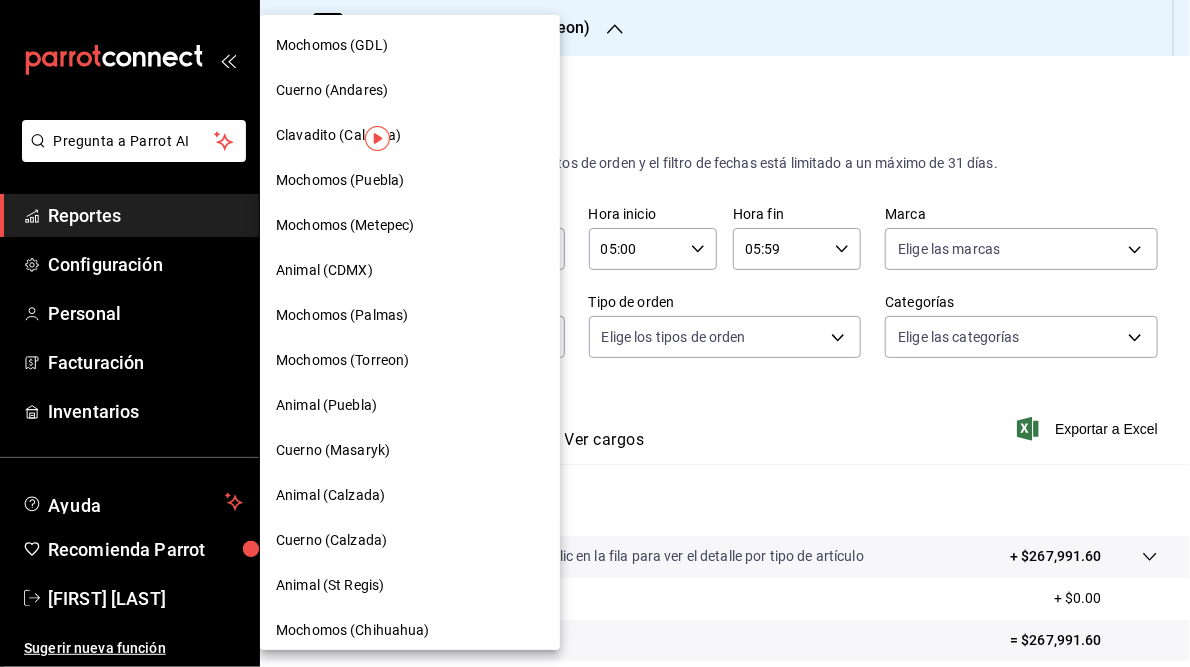 scroll, scrollTop: 145, scrollLeft: 0, axis: vertical 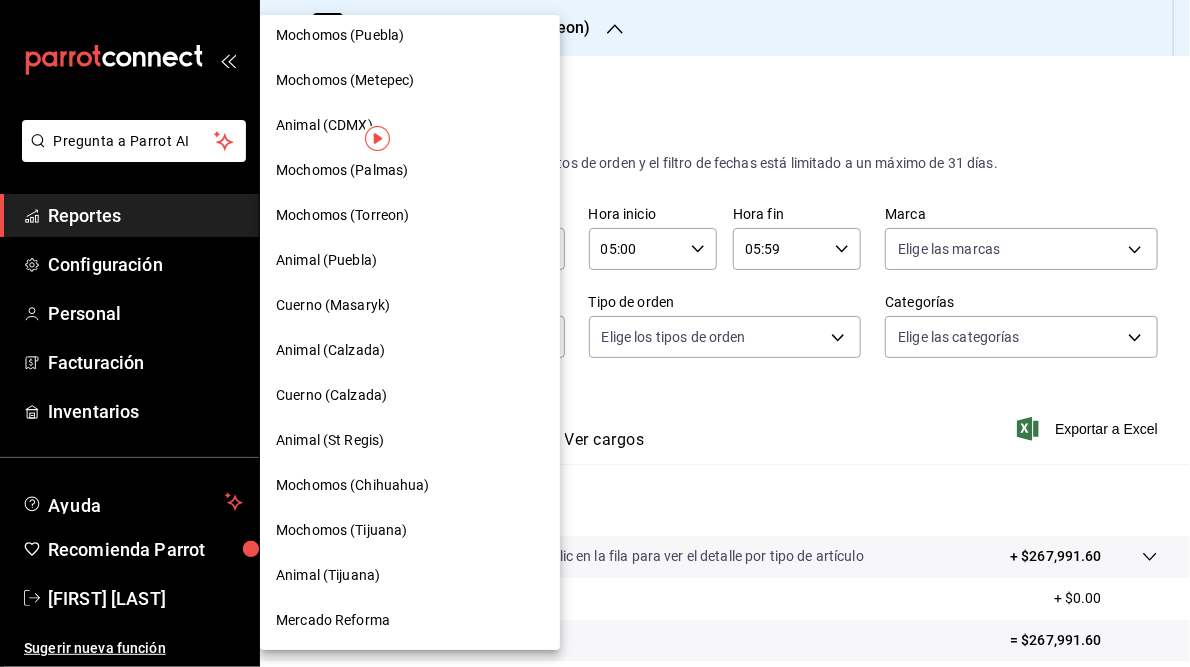 click on "Mercado Reforma" at bounding box center [333, 620] 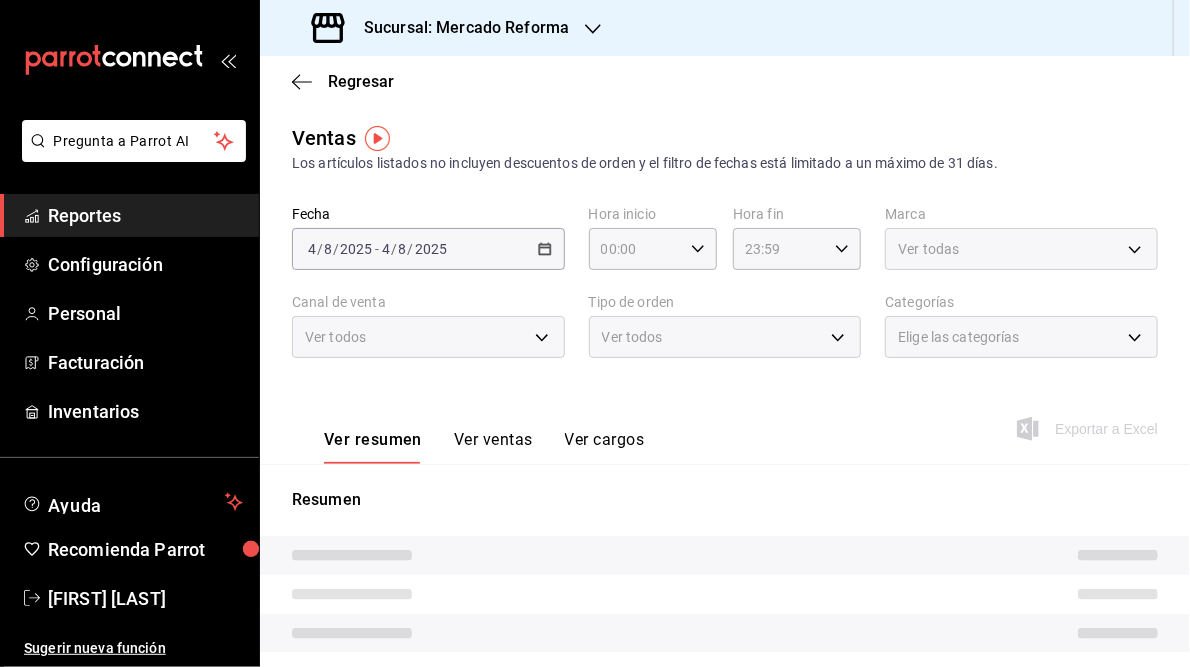 type on "05:00" 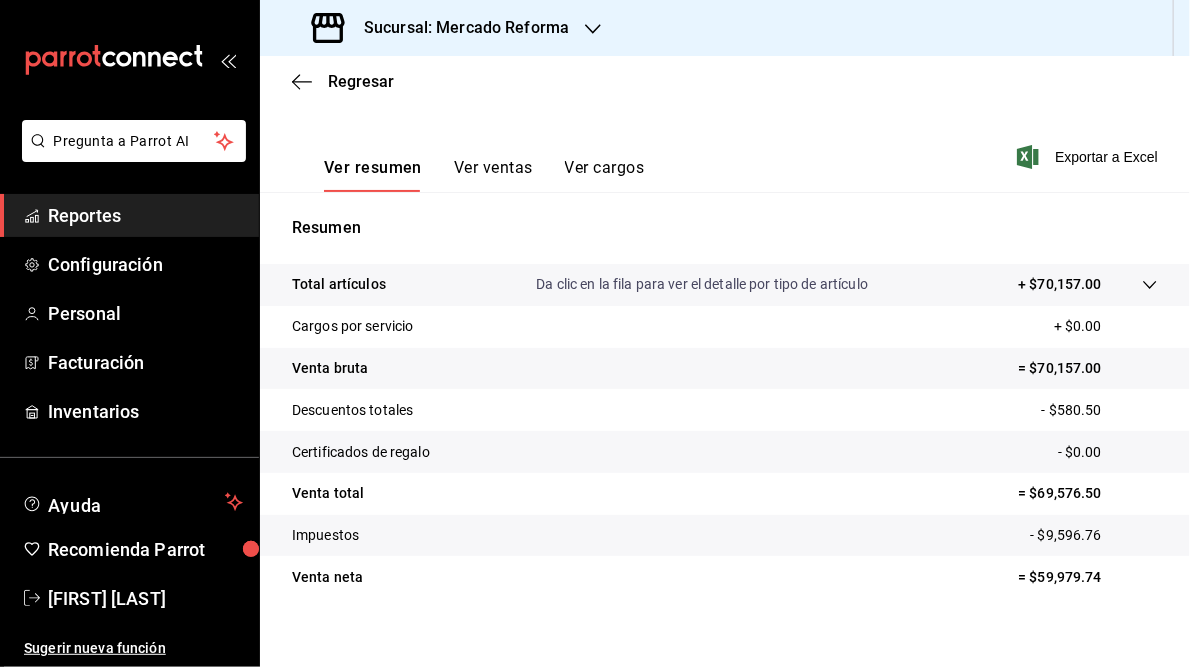 scroll, scrollTop: 290, scrollLeft: 0, axis: vertical 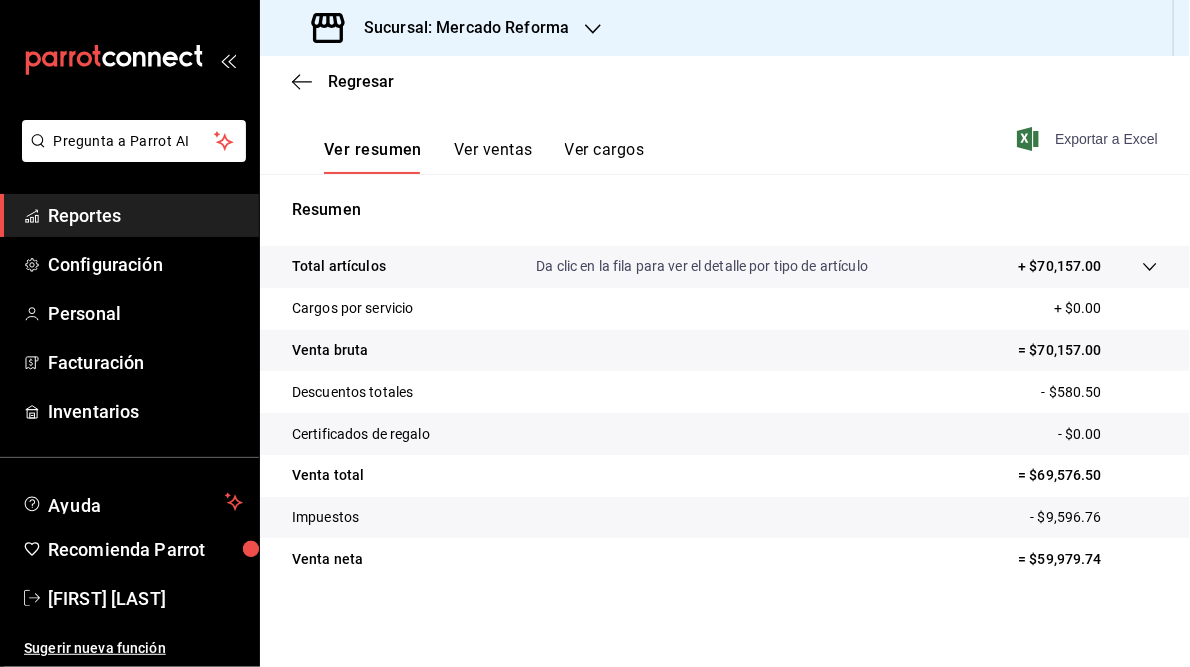 click on "Exportar a Excel" at bounding box center (1089, 139) 